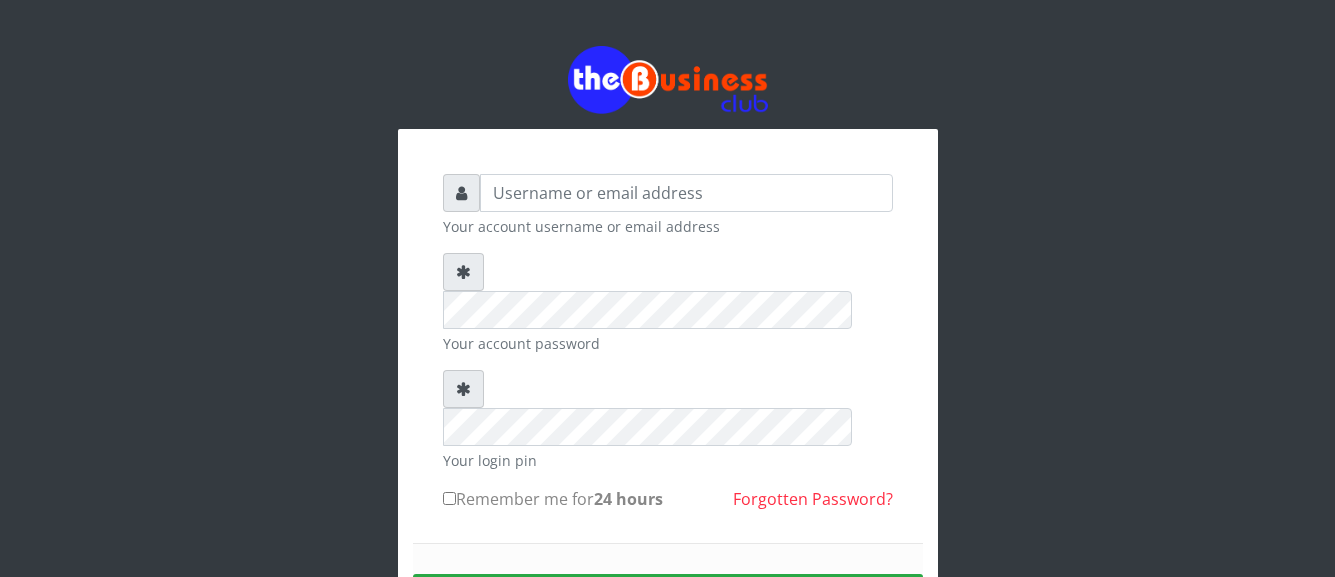 scroll, scrollTop: 0, scrollLeft: 0, axis: both 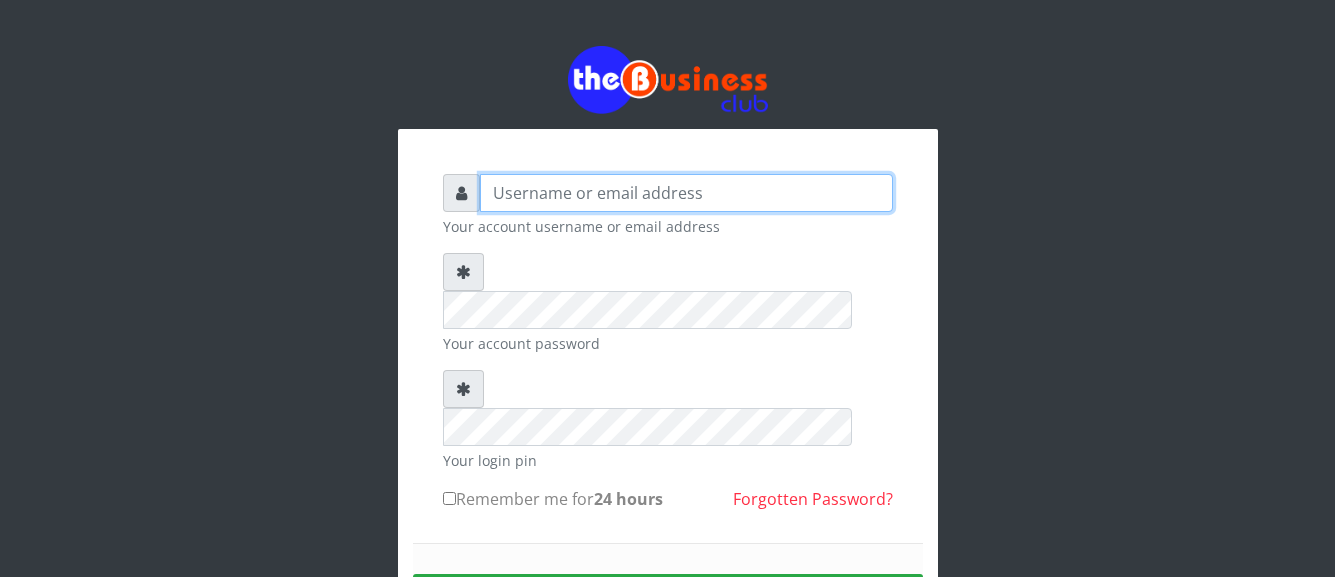 type on "[EMAIL]" 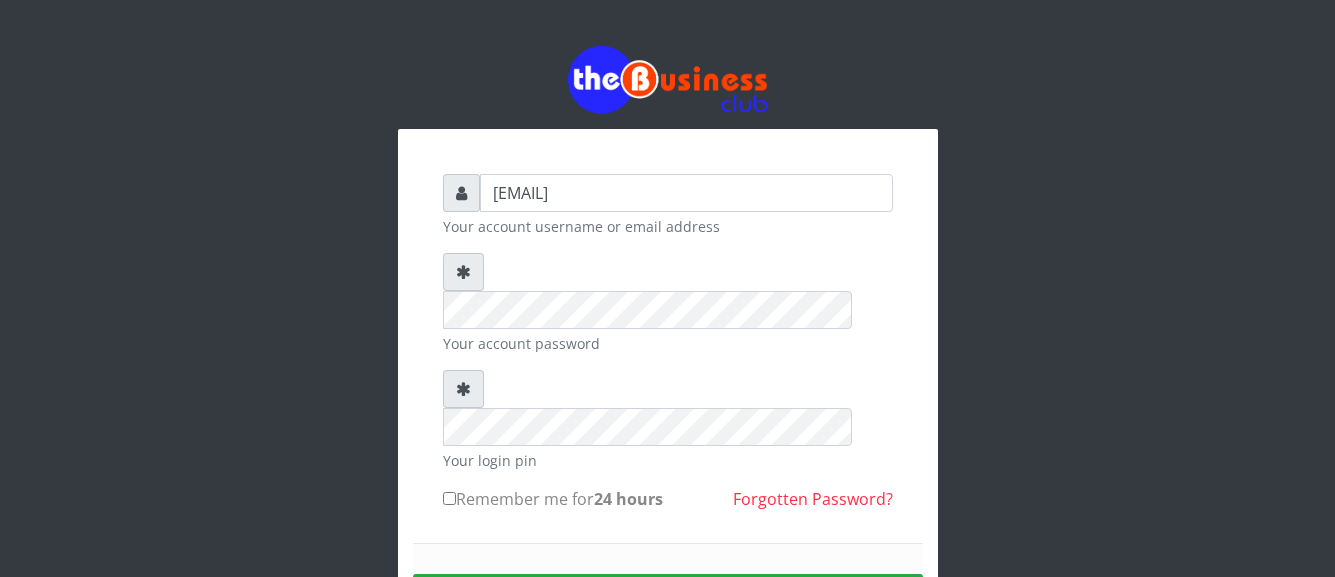 click on "Remember me for  24 hours" at bounding box center [449, 498] 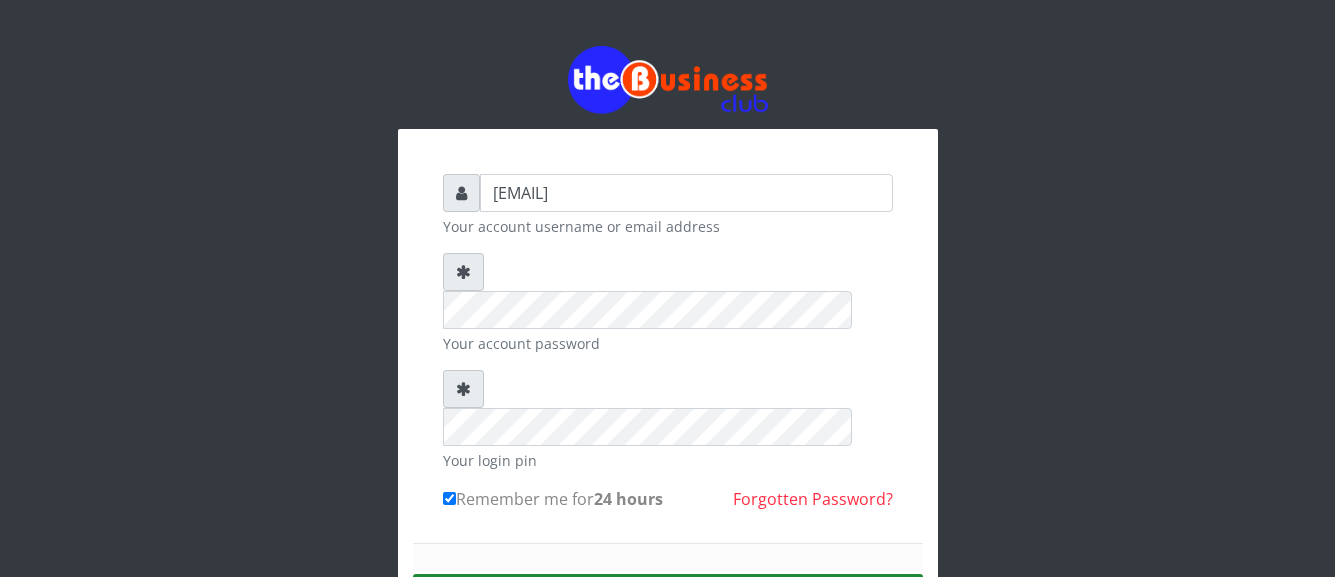click on "Sign in" at bounding box center (668, 599) 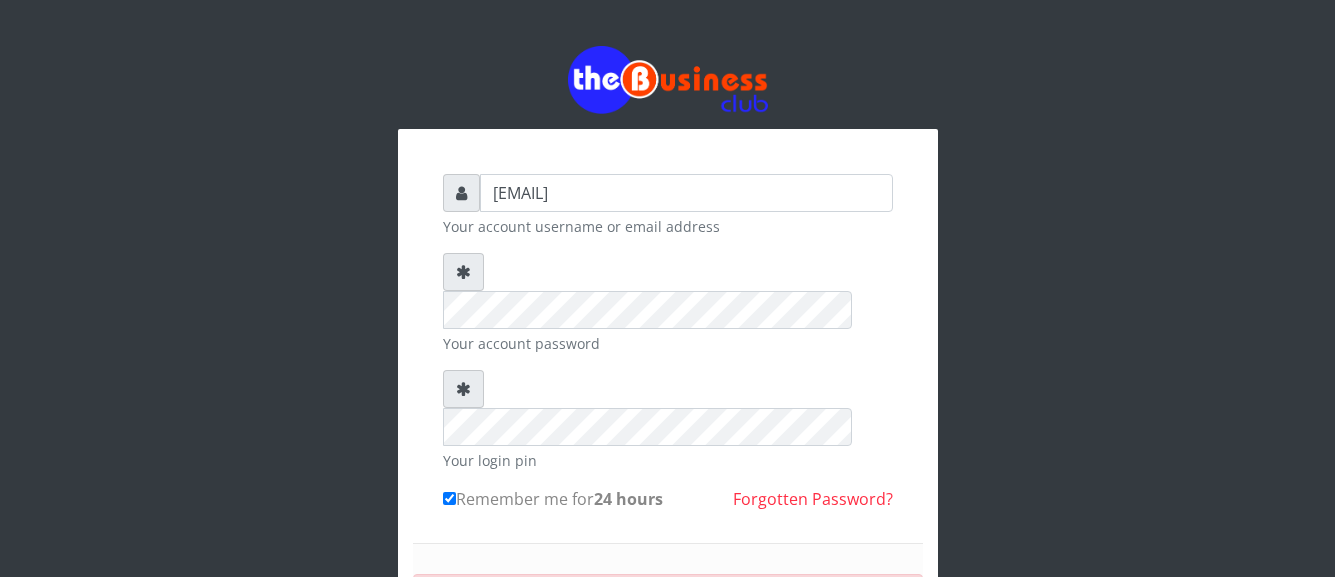 click on "Incorrect details supplied." at bounding box center [510, 600] 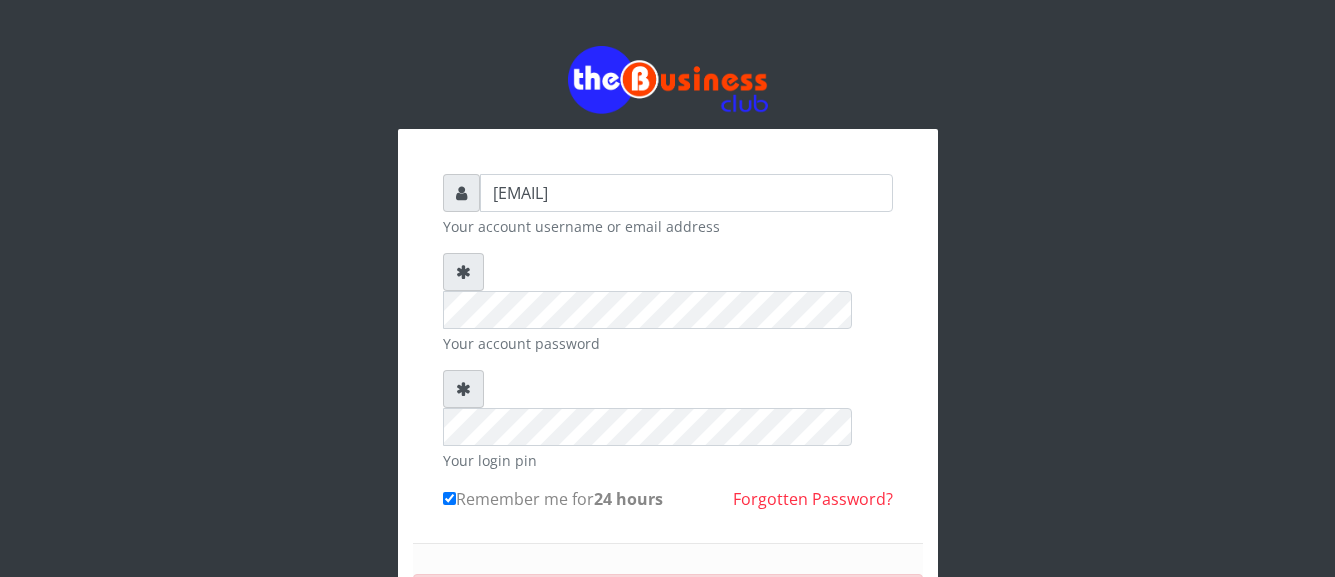 click on "SIGN IN" at bounding box center (668, 665) 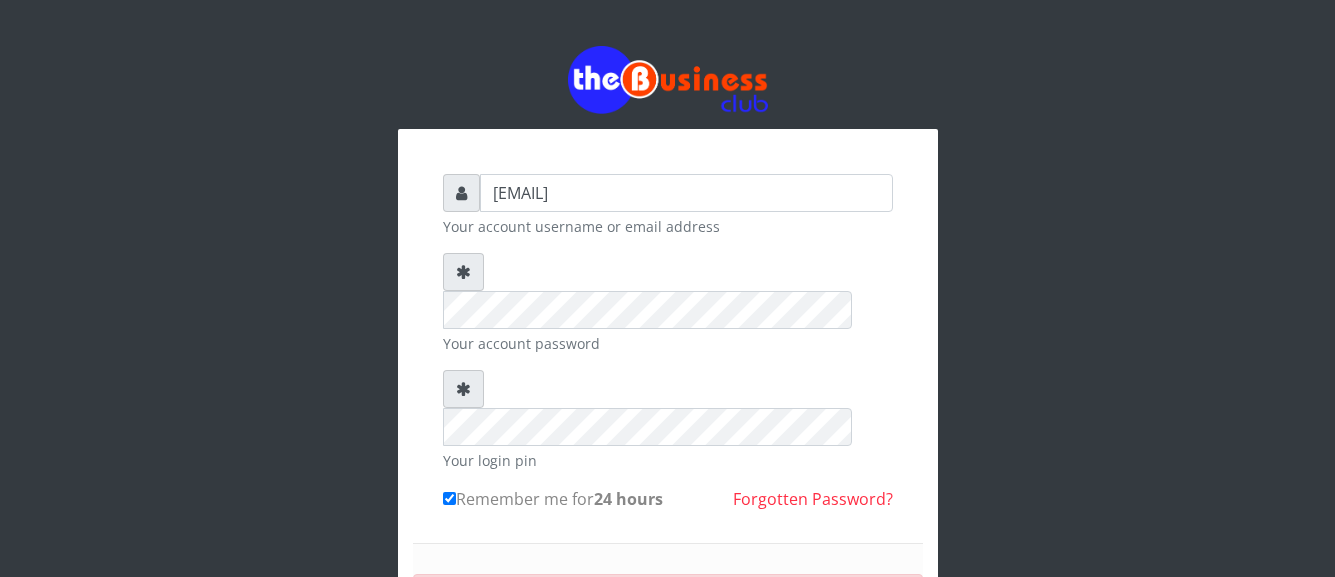 click on "Incorrect details supplied." at bounding box center (668, 599) 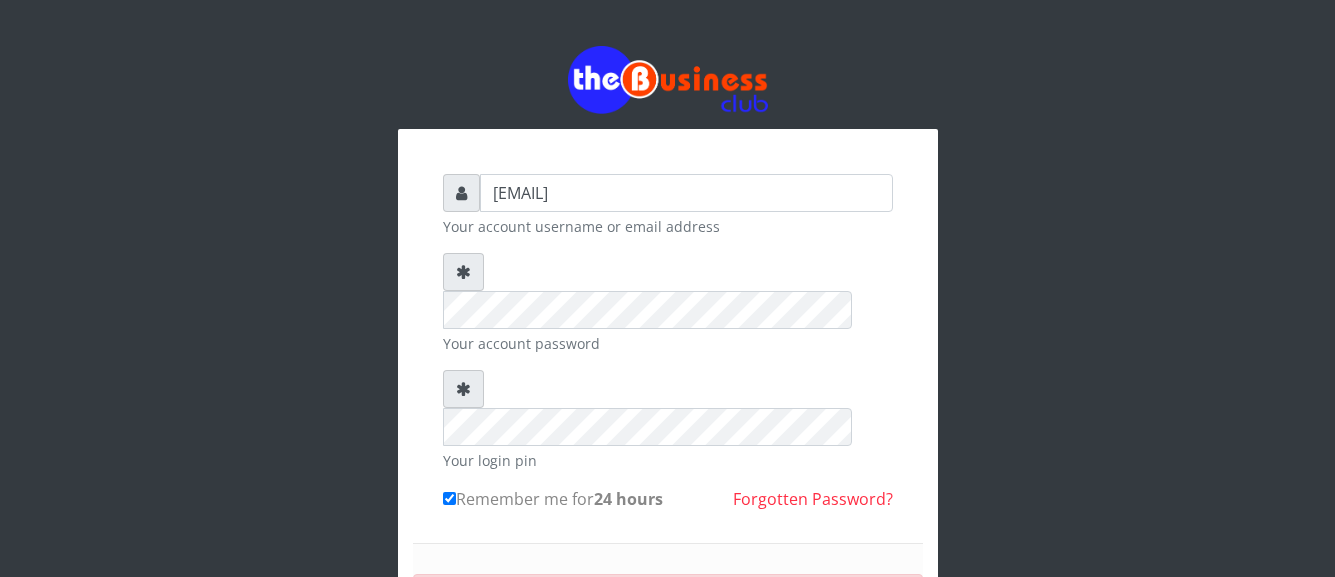 click on "Incorrect details supplied." at bounding box center [668, 599] 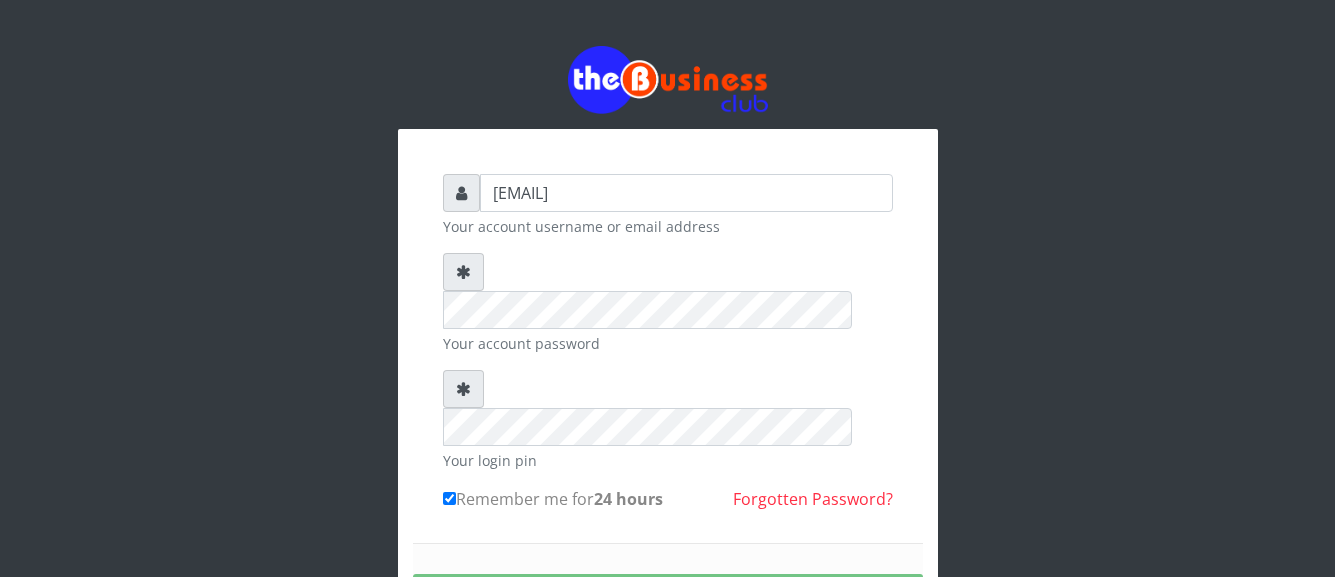 click on "SIGNING IN..." at bounding box center (668, 599) 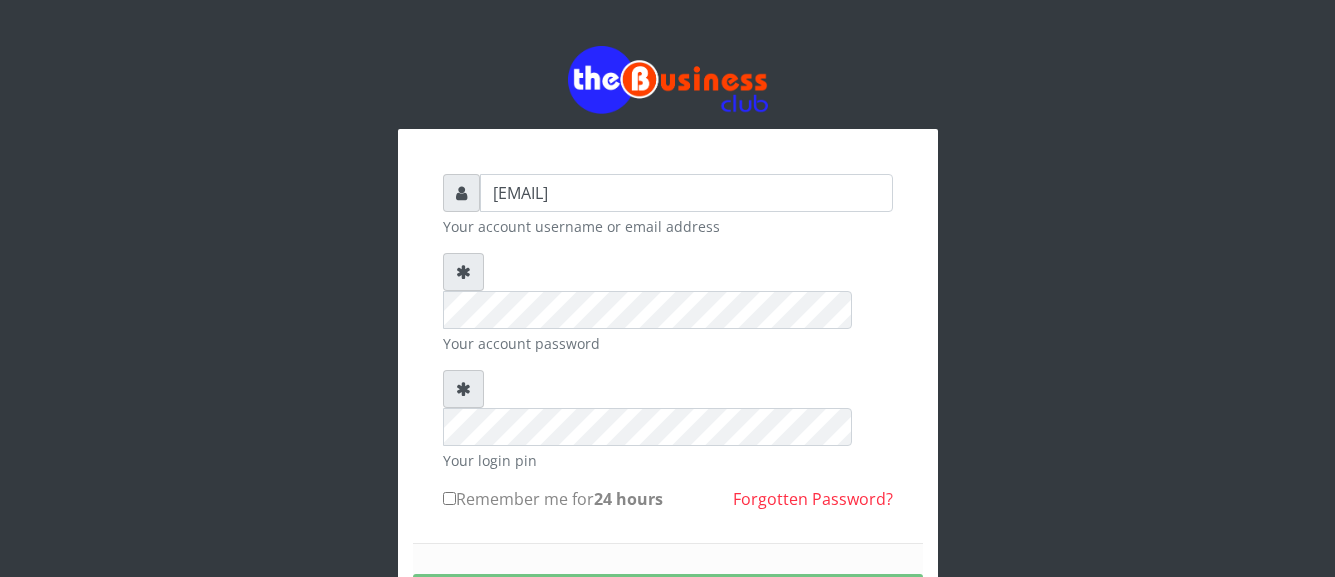 click on "Remember me for  24 hours" at bounding box center (449, 498) 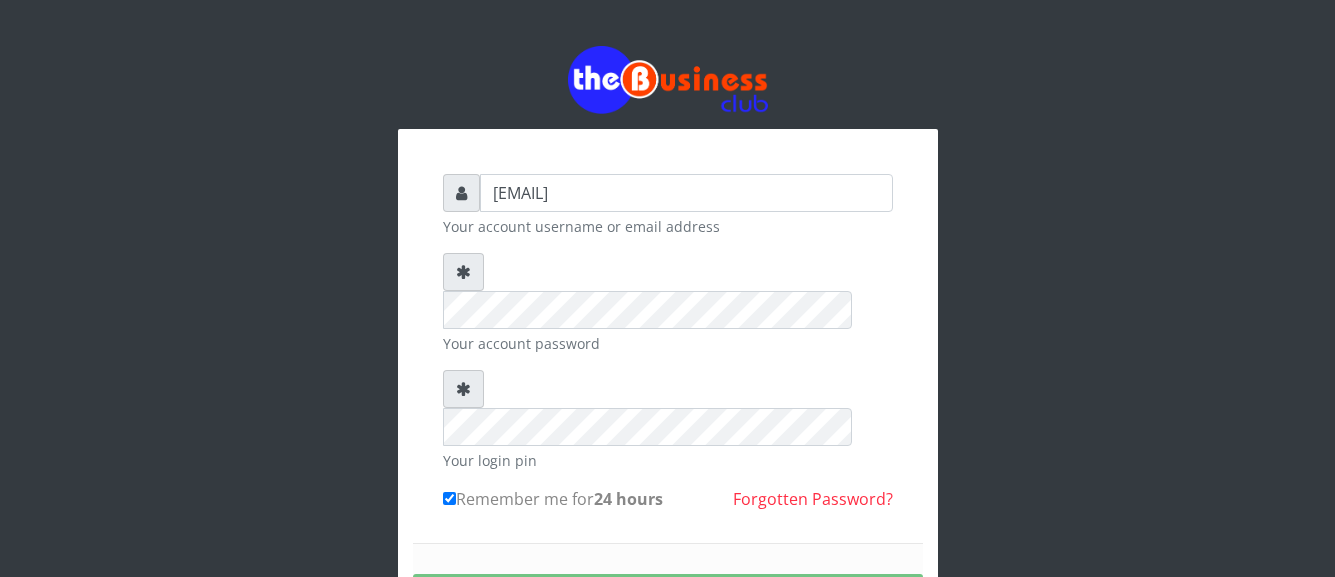 click on "azorolove740@gmail.com
Your account username or email address
Your account password
Your login pin
Remember me for  24 hours
Forgotten Password?
SIGNING IN..." at bounding box center [668, 434] 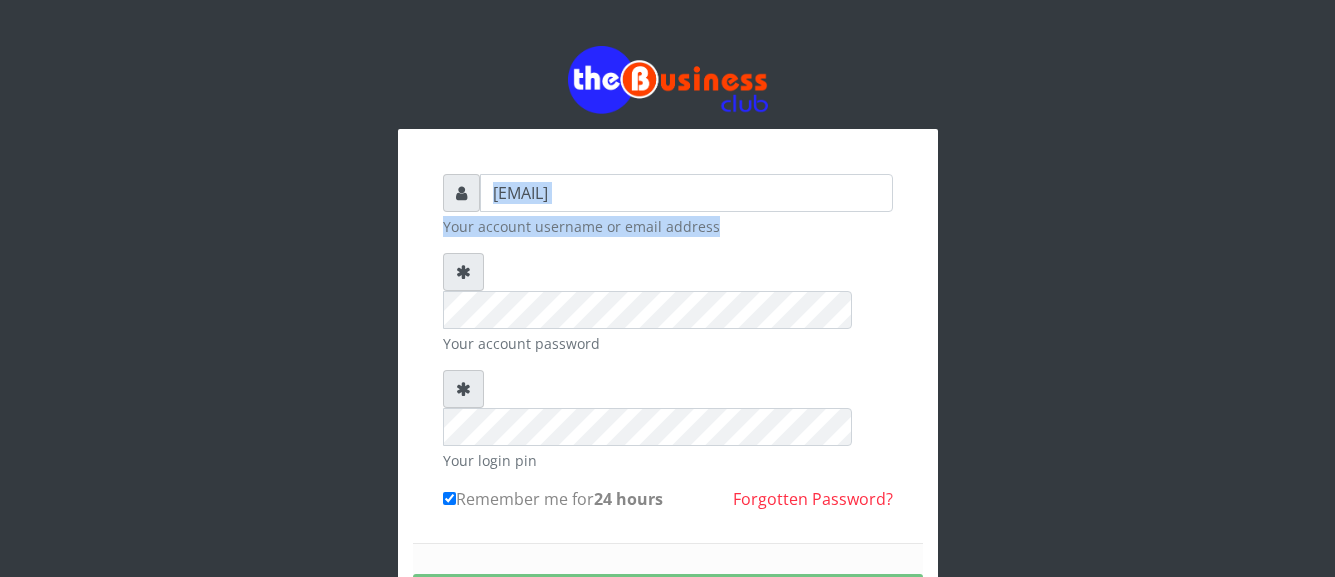 drag, startPoint x: 917, startPoint y: 155, endPoint x: 1003, endPoint y: 232, distance: 115.43397 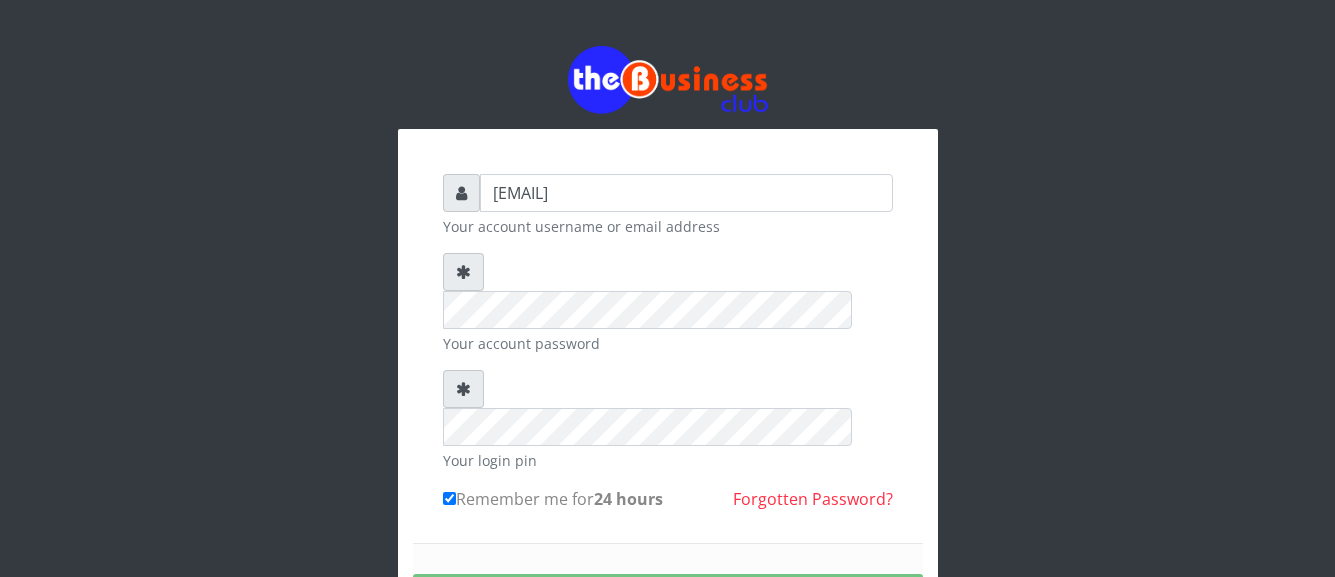 click on "azorolove740@gmail.com
Your account username or email address
Your account password
Your login pin
Remember me for  24 hours
SIGNING IN..." at bounding box center [668, 392] 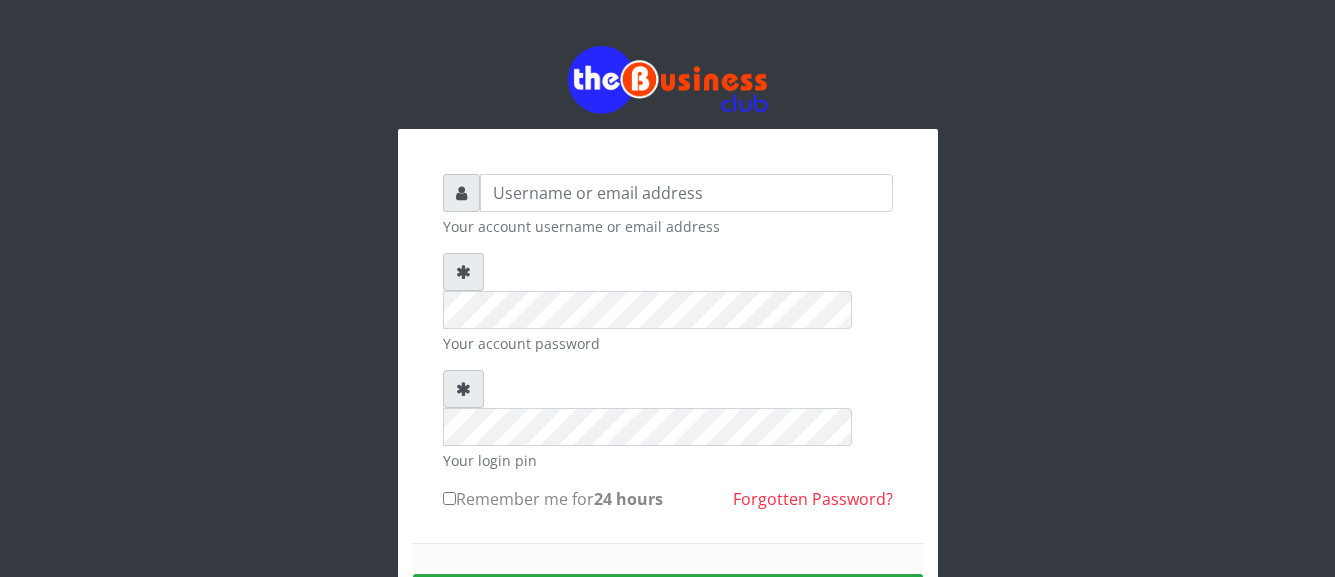 scroll, scrollTop: 0, scrollLeft: 0, axis: both 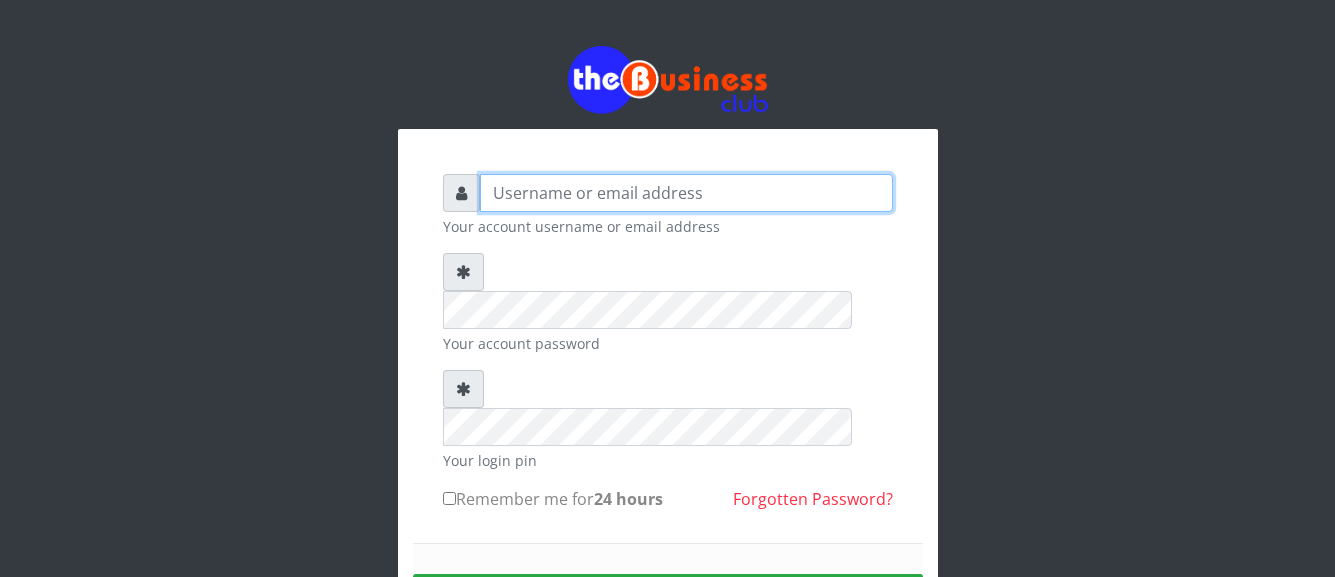 type on "[EMAIL]" 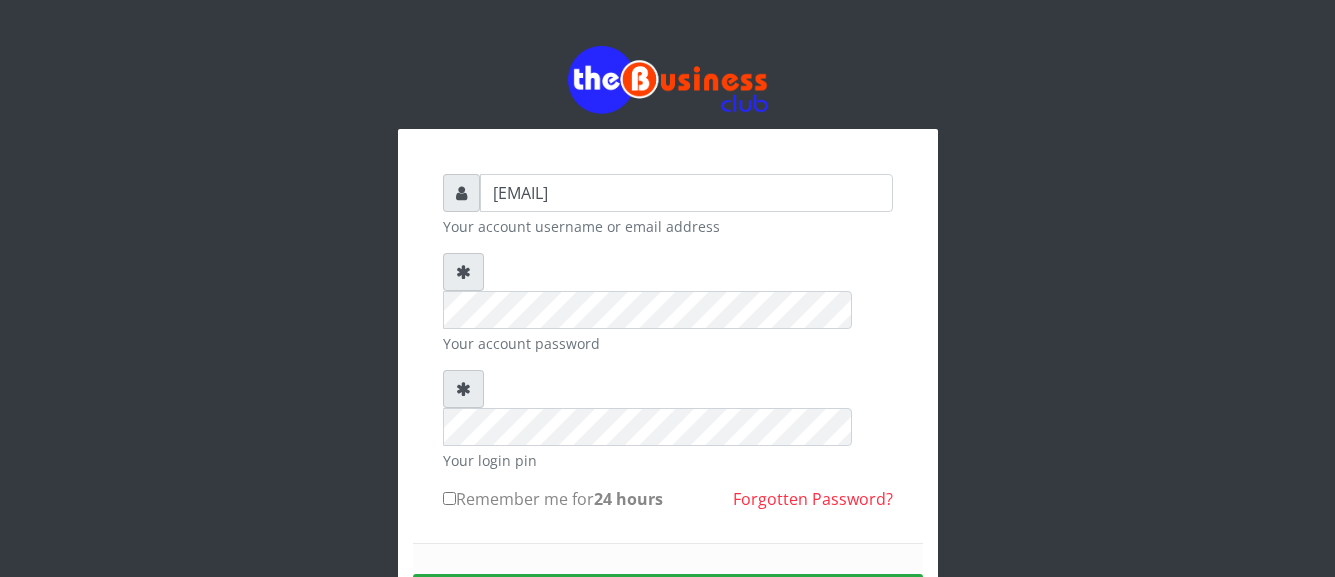 click on "Remember me for  24 hours" at bounding box center [449, 498] 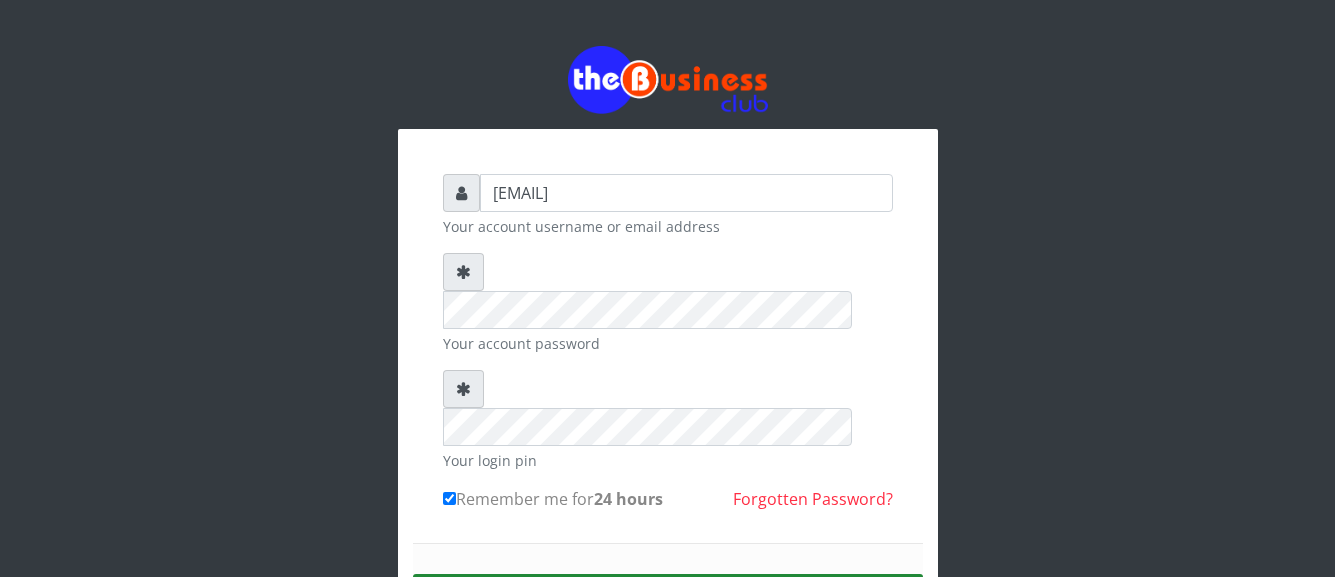 click on "Sign in" at bounding box center [668, 599] 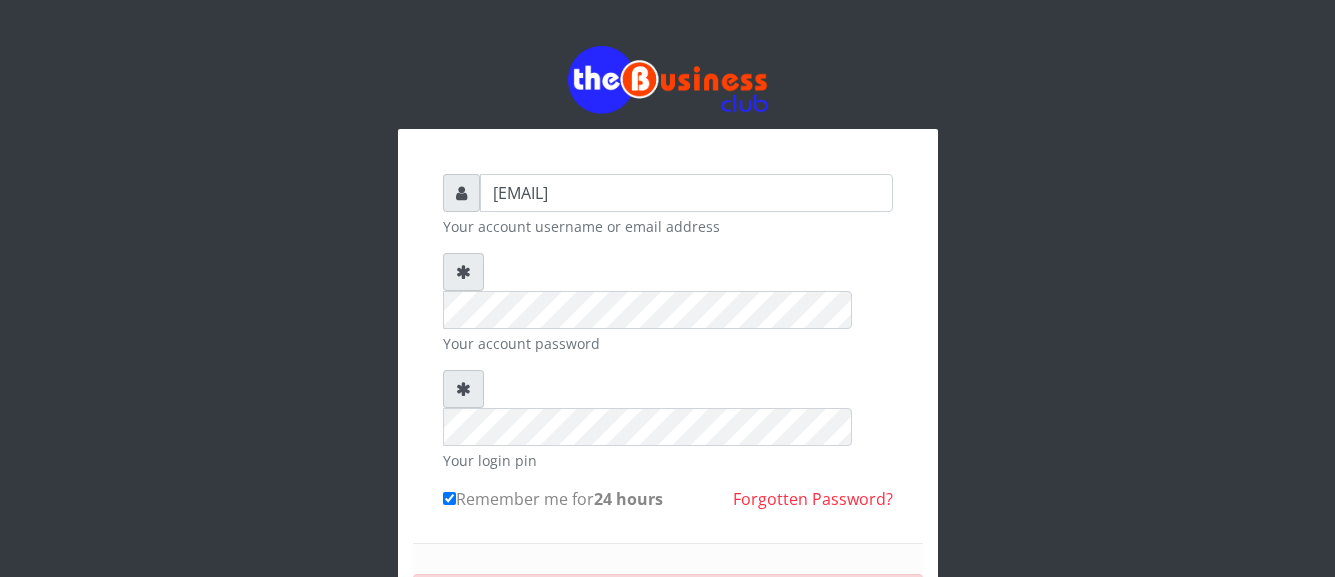 click on "Incorrect details supplied.
SIGN IN" at bounding box center (668, 632) 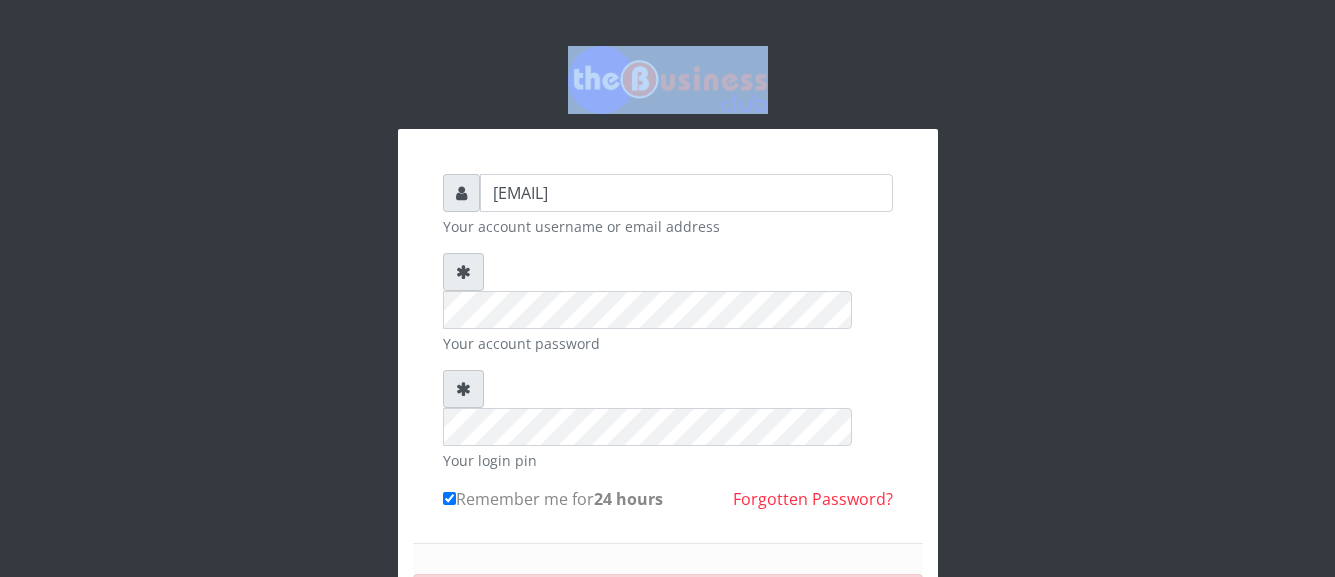 drag, startPoint x: 1033, startPoint y: 102, endPoint x: 783, endPoint y: 50, distance: 255.35074 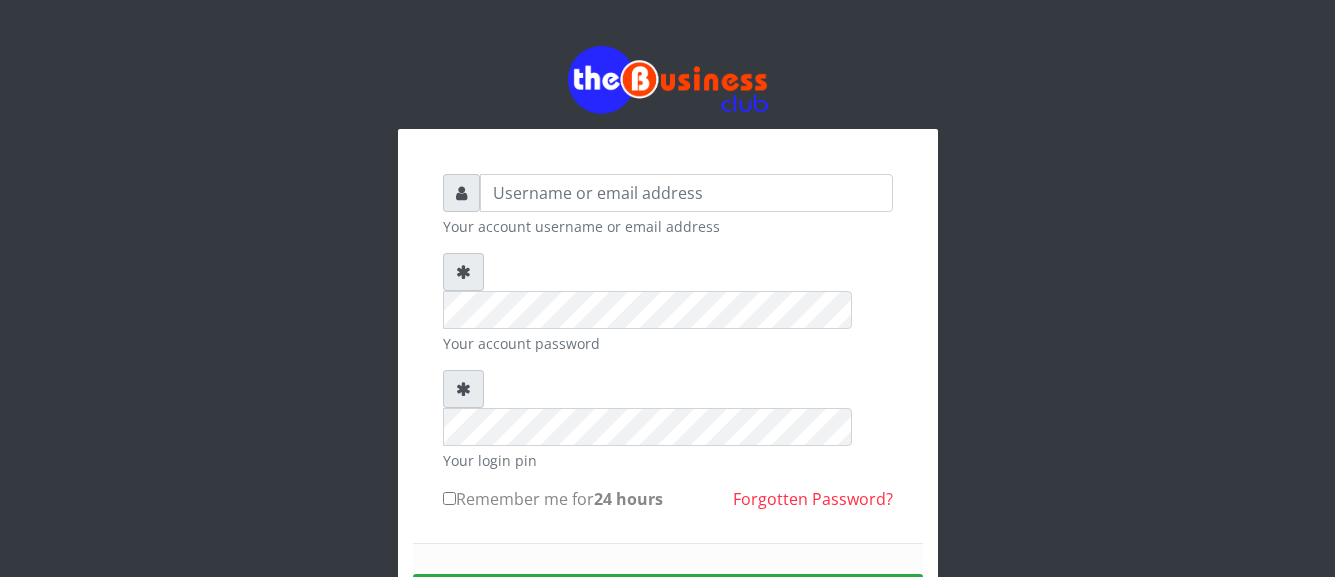 scroll, scrollTop: 0, scrollLeft: 0, axis: both 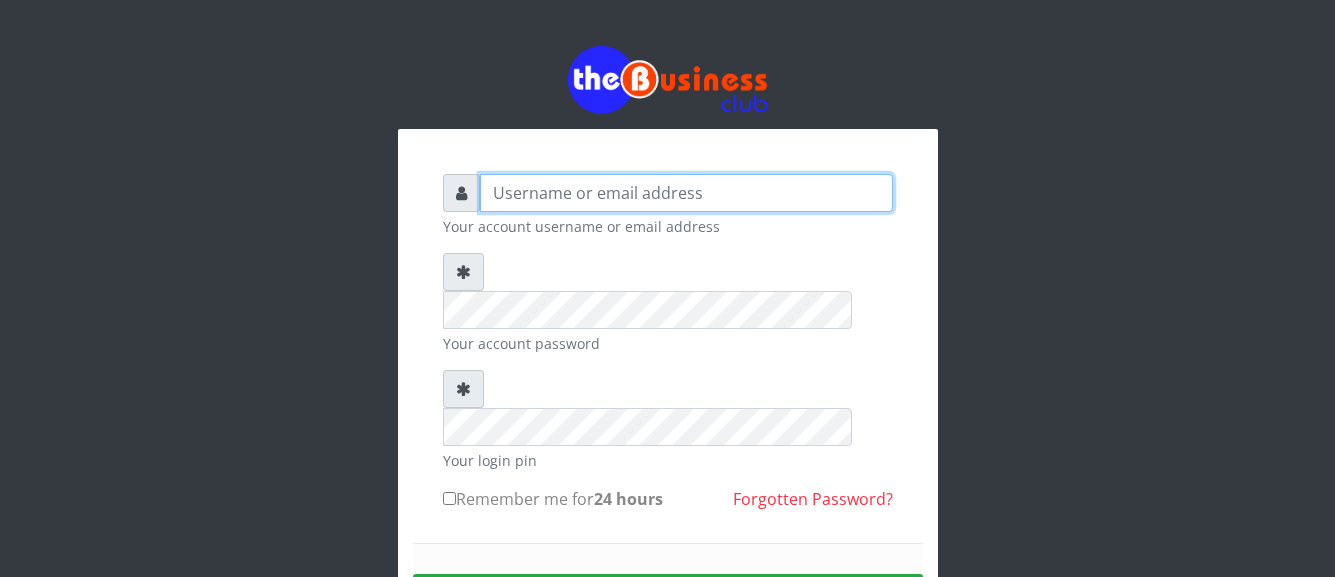 type on "[EMAIL]" 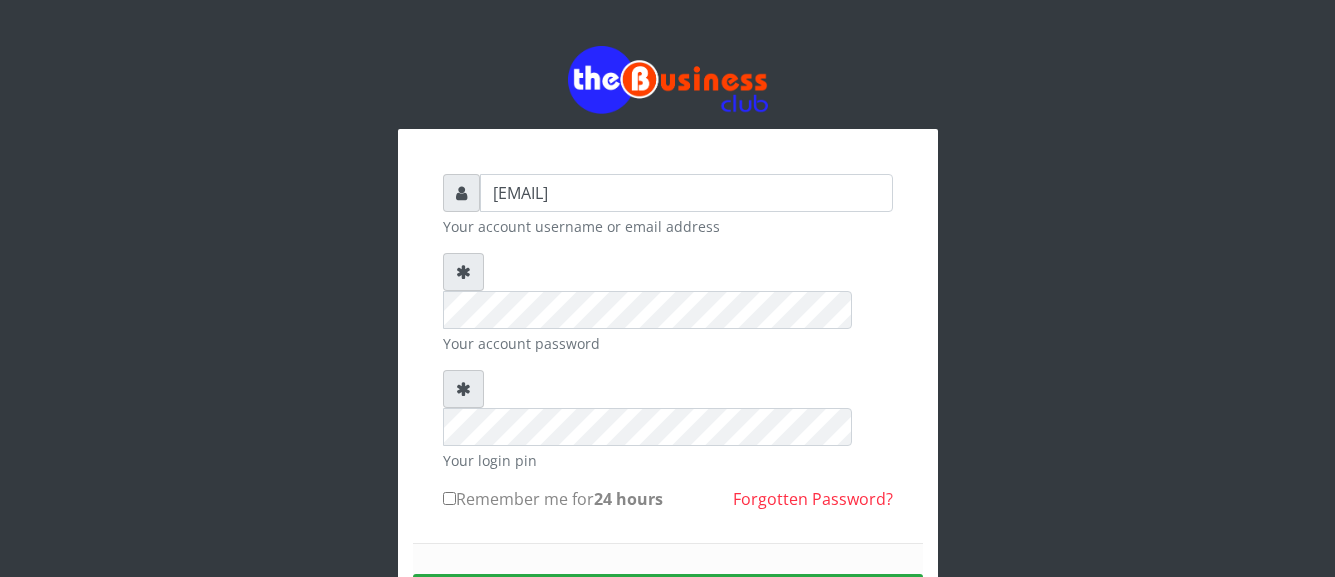 click on "Remember me for  24 hours" at bounding box center (449, 498) 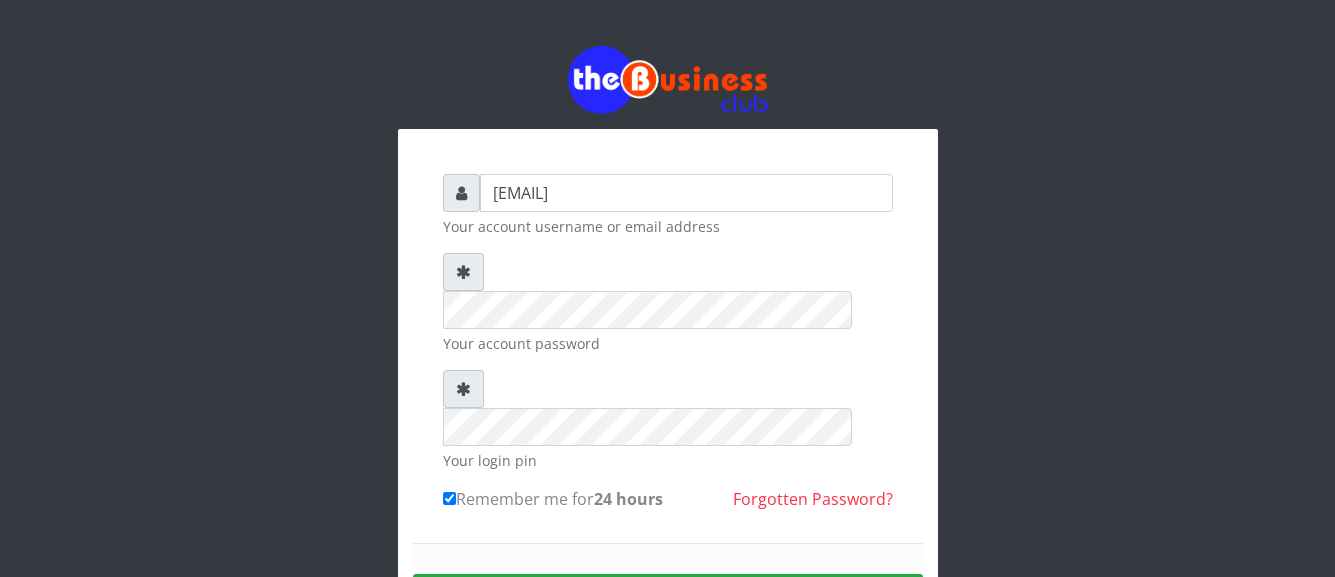 click on "Remember me for  24 hours" at bounding box center [449, 498] 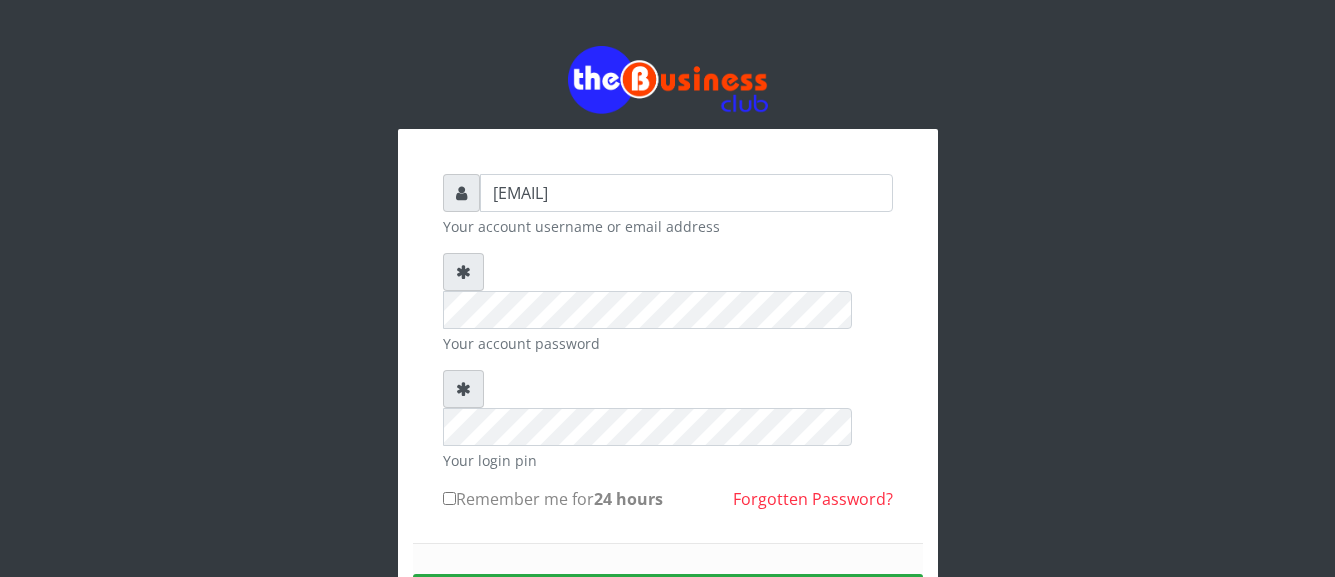 click on "Remember me for  24 hours" at bounding box center (449, 498) 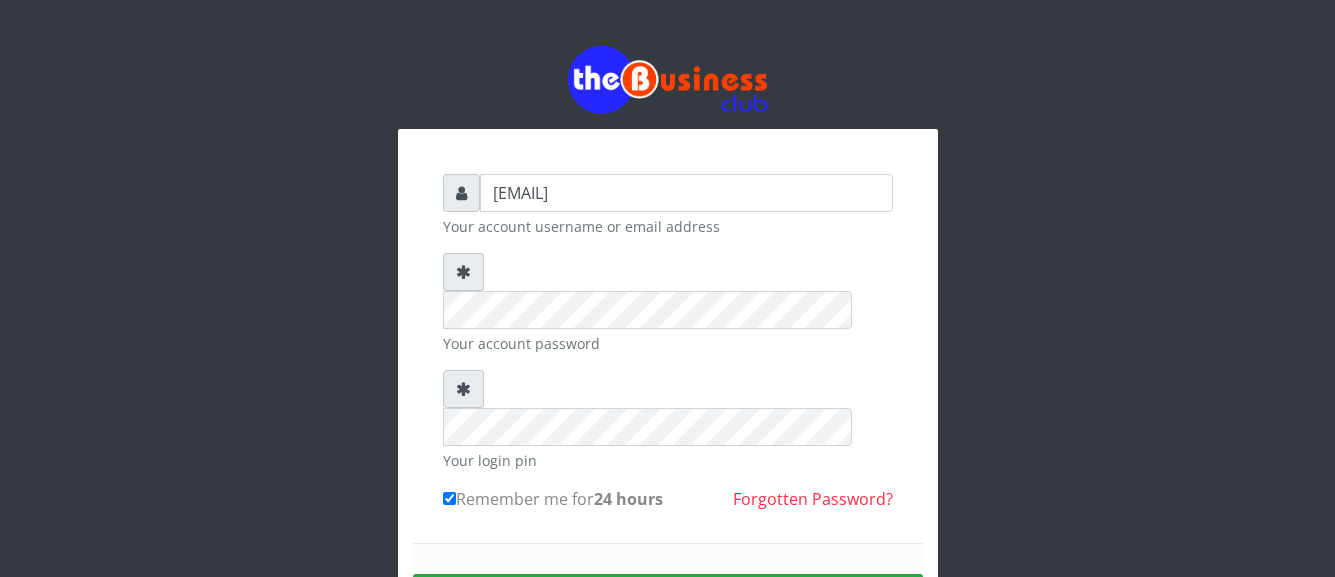 click on "Remember me for  24 hours" at bounding box center [449, 498] 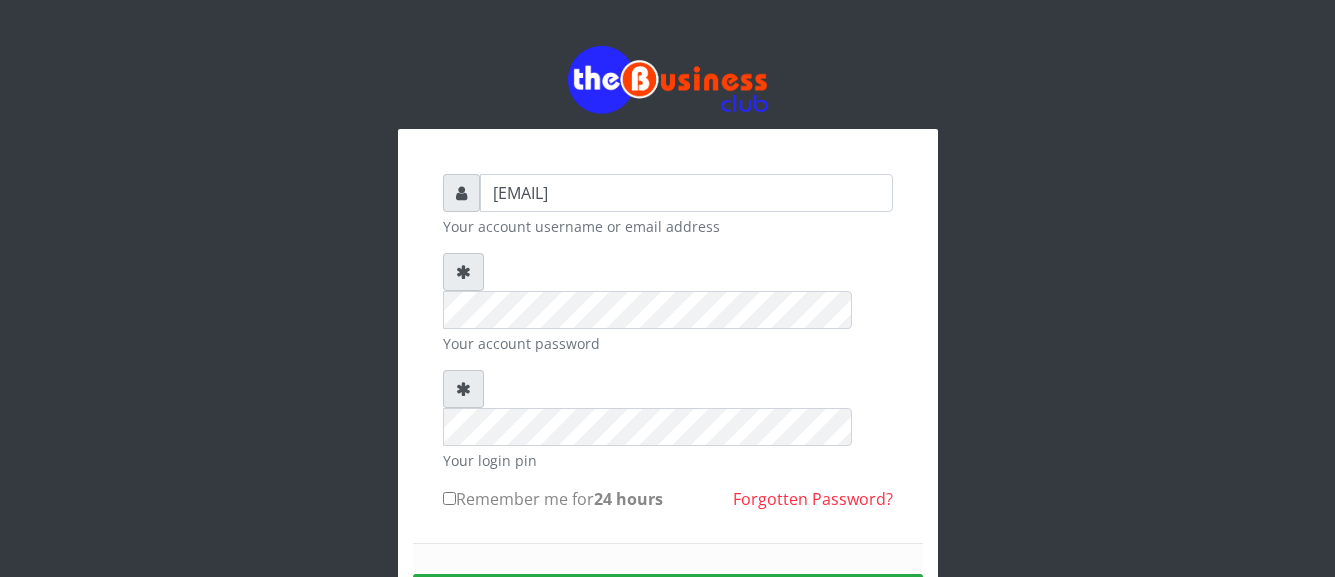 click on "Remember me for  24 hours" at bounding box center [449, 498] 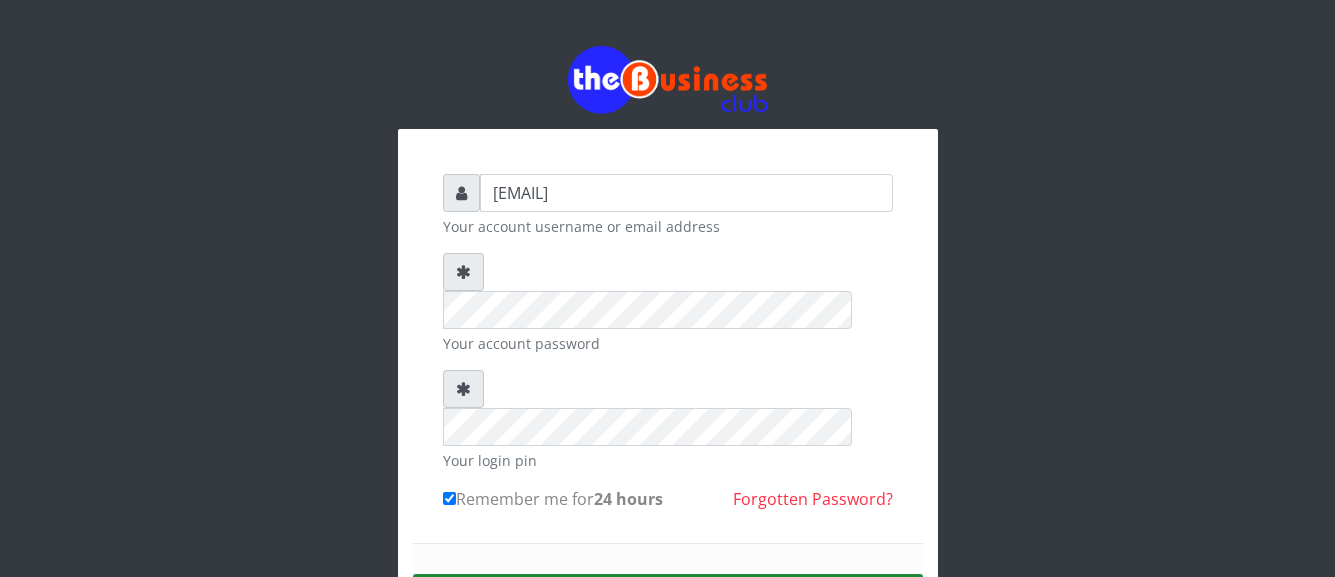 click on "Sign in" at bounding box center (668, 599) 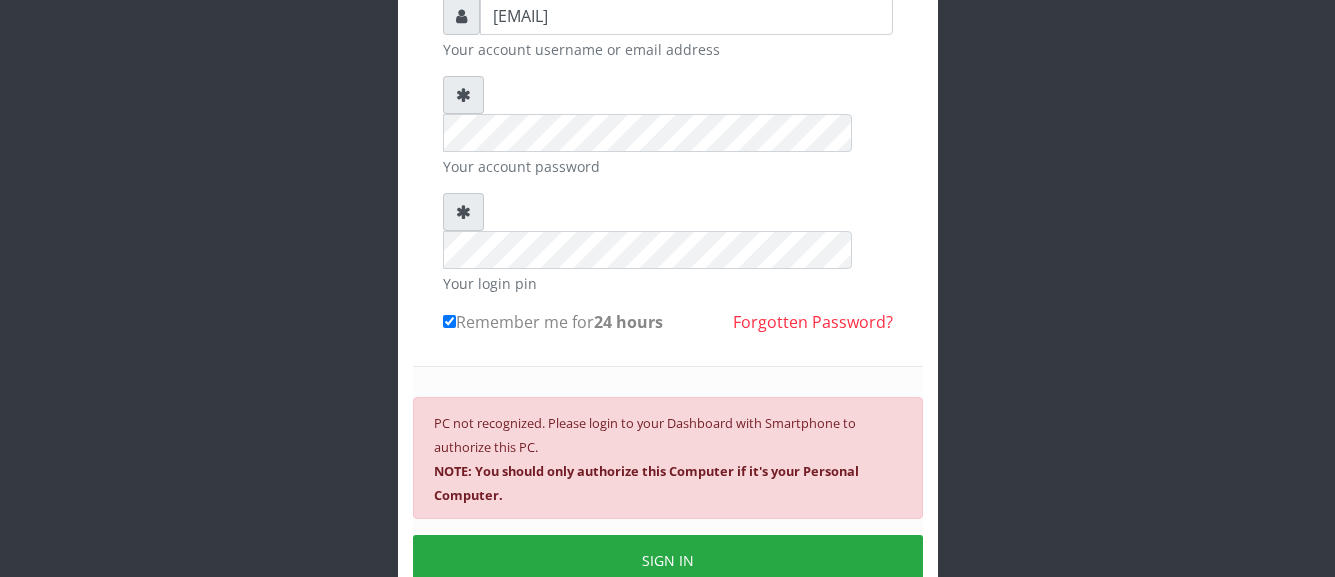 scroll, scrollTop: 270, scrollLeft: 0, axis: vertical 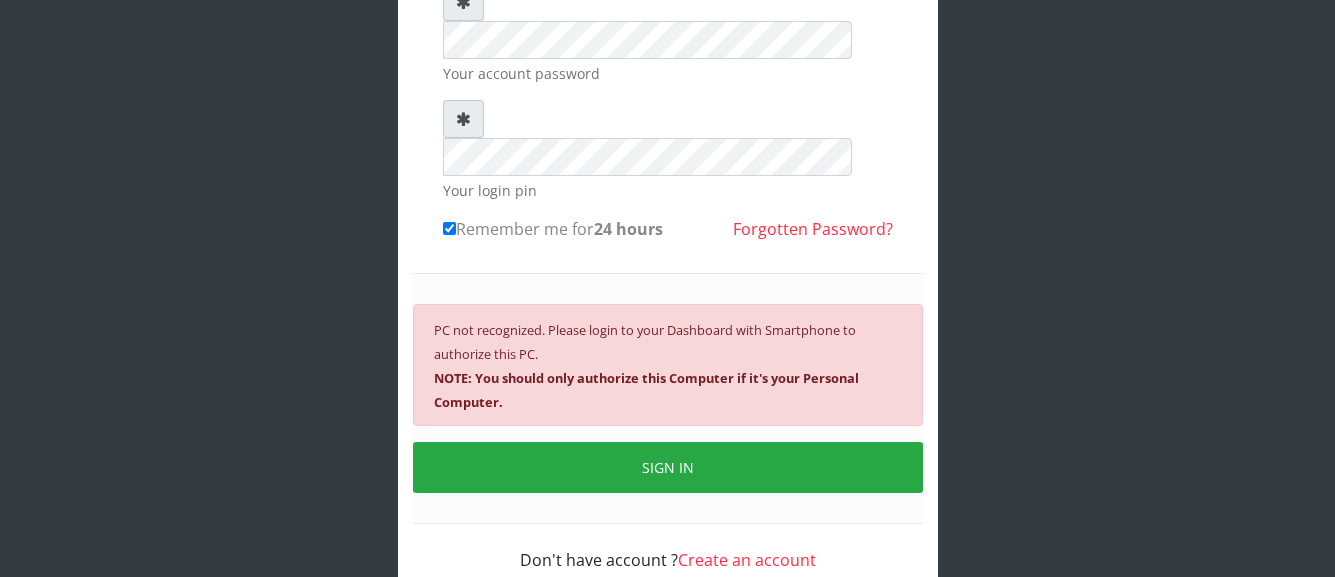 click on "azorolove740@gmail.com
Your account username or email address
Your account password
Your login pin
Remember me for  24 hours
SIGN IN" at bounding box center [668, 191] 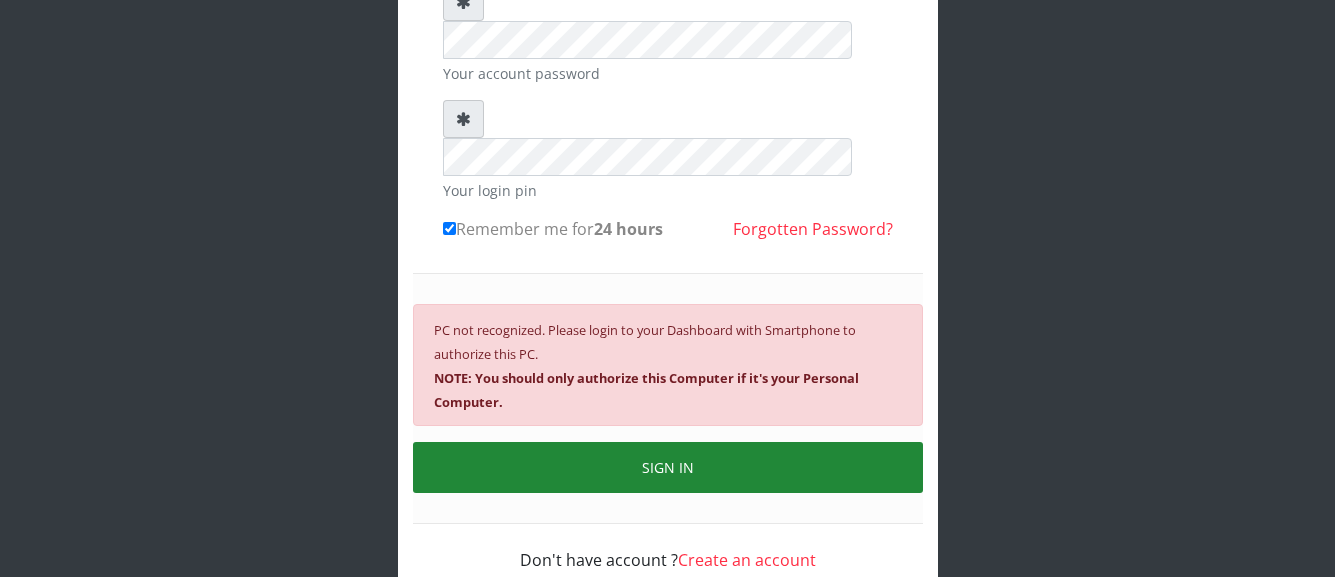 click on "SIGN IN" at bounding box center (668, 467) 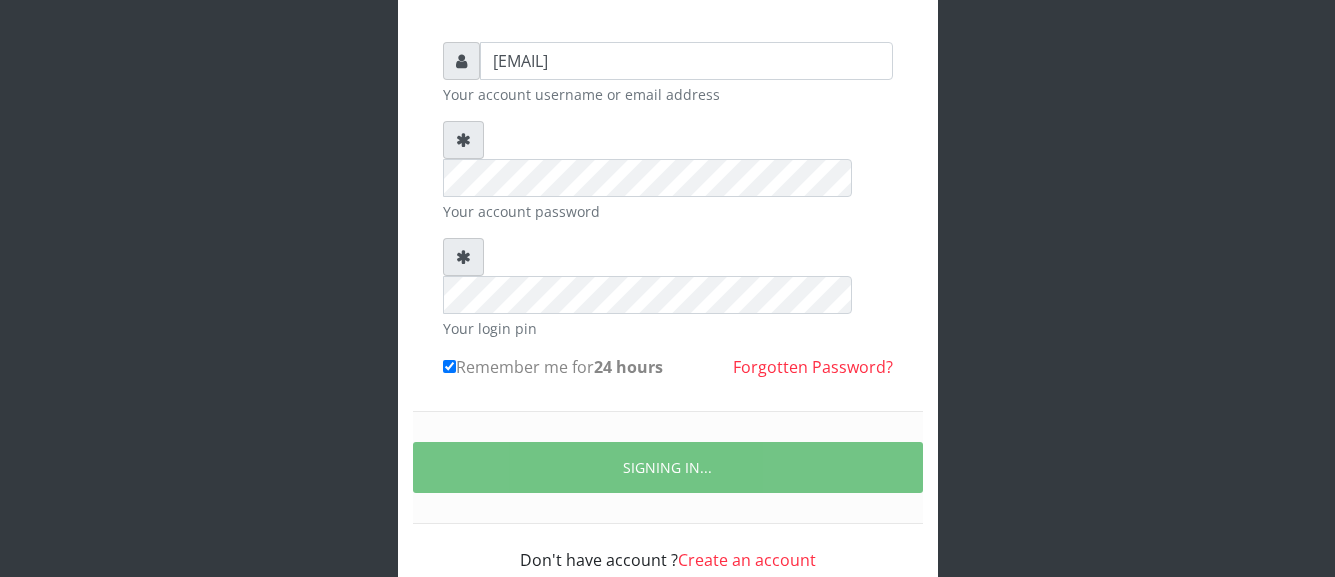 scroll, scrollTop: 270, scrollLeft: 0, axis: vertical 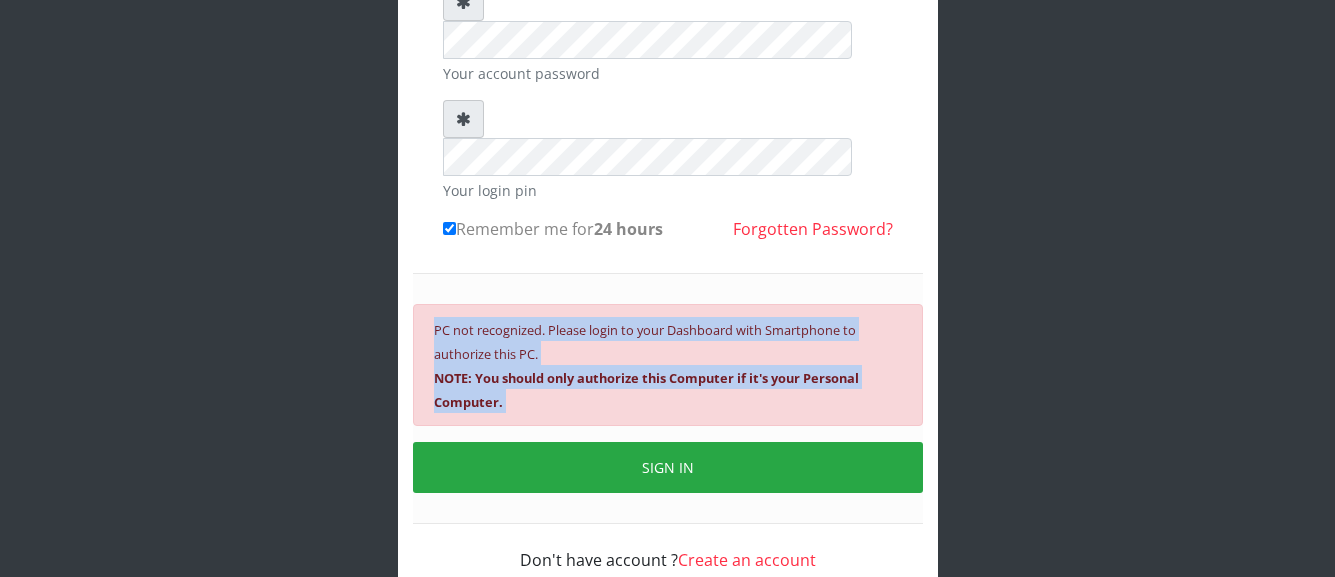 click on "azorolove740@gmail.com
Your account username or email address
Your account password
Your login pin
Remember me for  24 hours
SIGN IN" at bounding box center (668, 191) 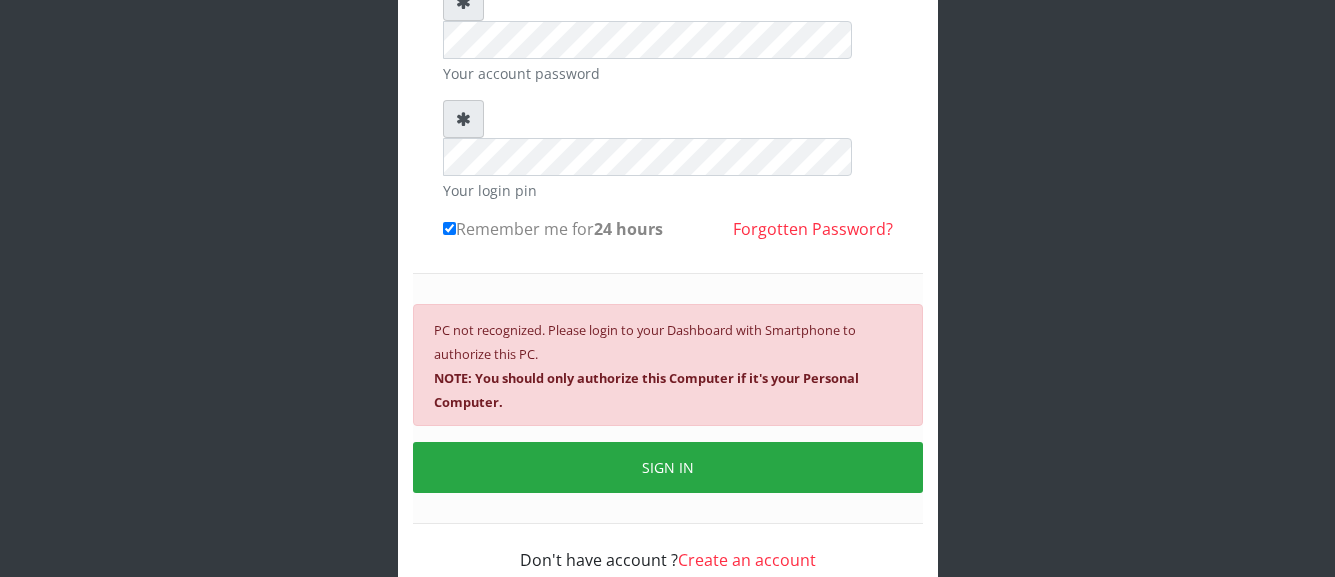 click on "azorolove740@gmail.com
Your account username or email address
Your account password
Your login pin
Remember me for  24 hours
SIGN IN" at bounding box center (668, 191) 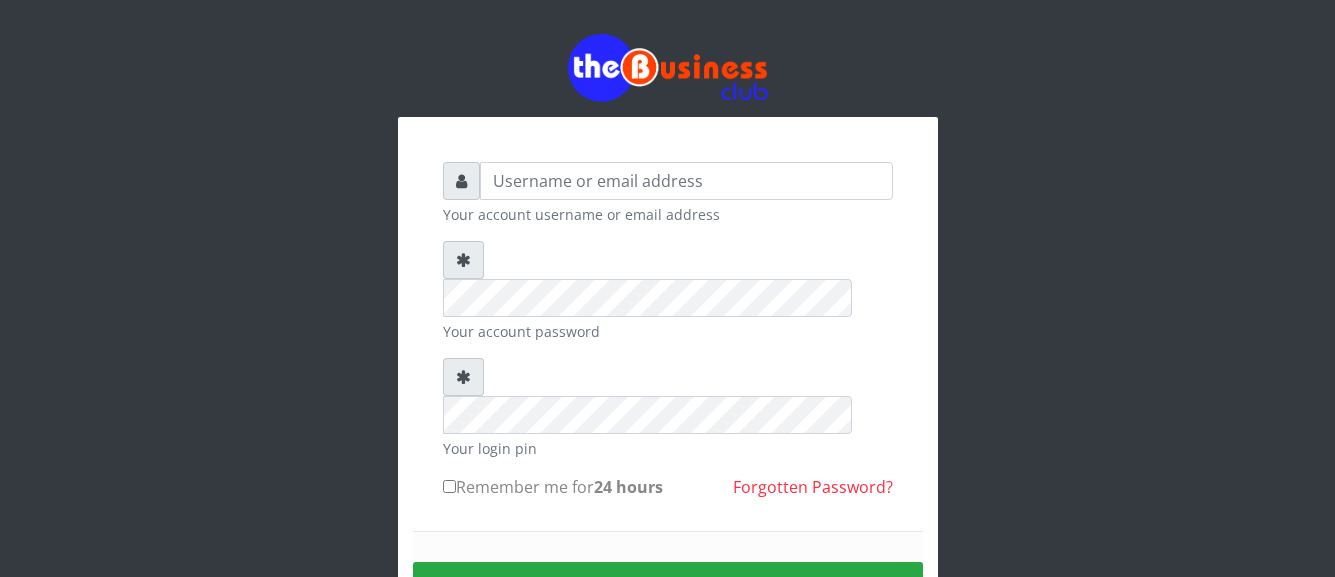 scroll, scrollTop: 0, scrollLeft: 0, axis: both 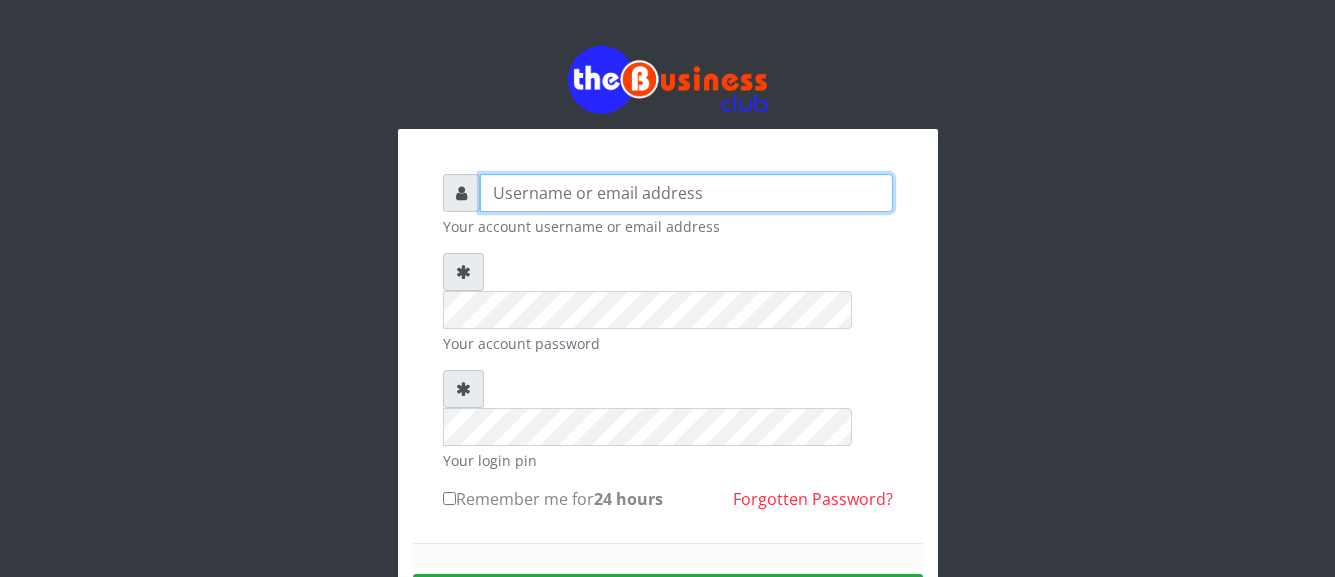 type on "[EMAIL]" 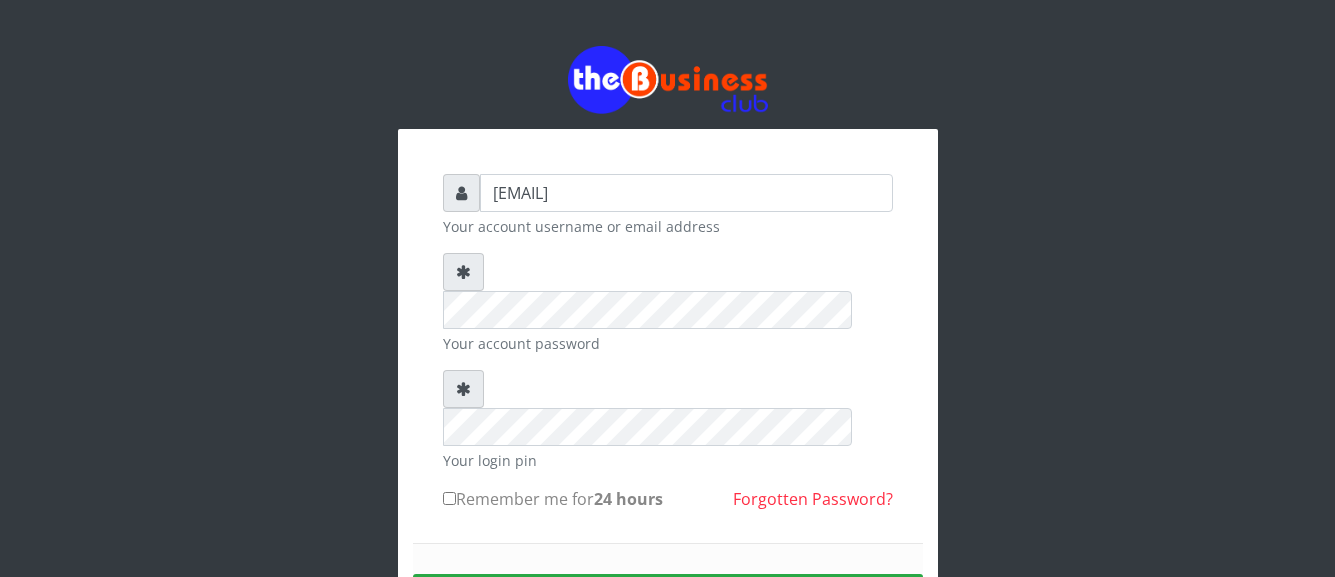 click on "azorolove740@gmail.com
Your account username or email address
Your account password
Your login pin
Remember me for  24 hours
Sign in" at bounding box center (668, 392) 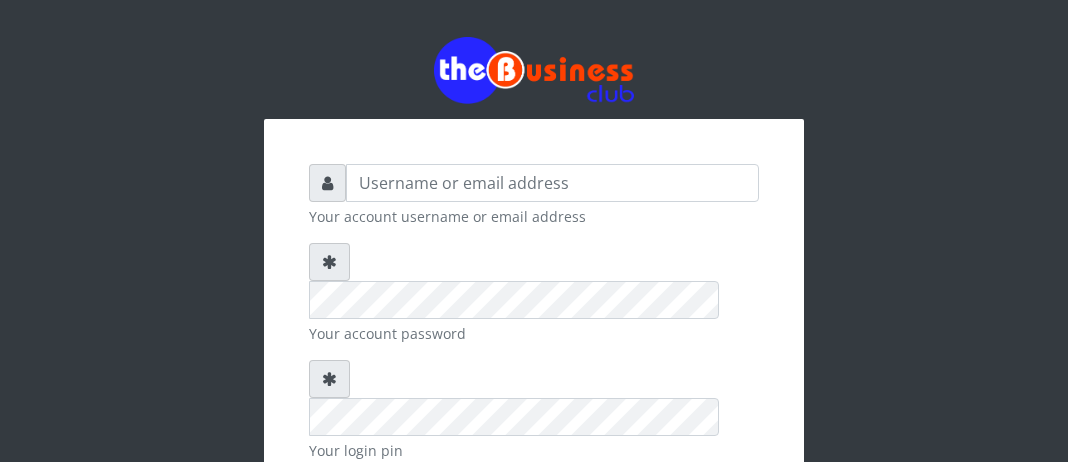 scroll, scrollTop: 0, scrollLeft: 0, axis: both 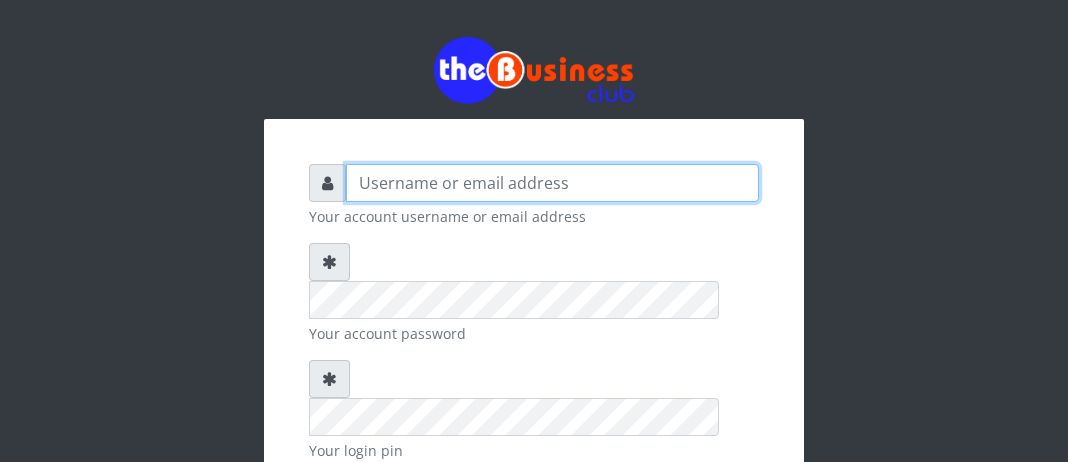 type on "[EMAIL]" 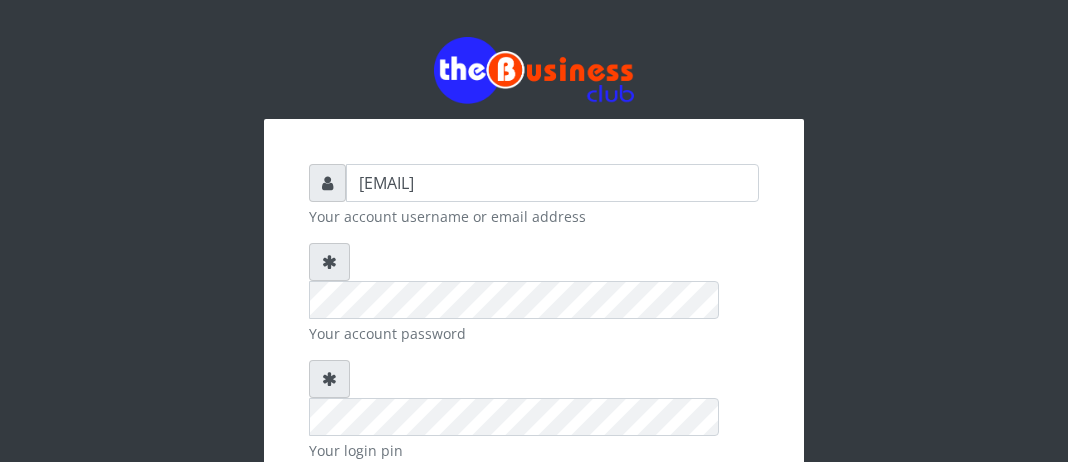 click on "Remember me for  24 hours" at bounding box center [315, 488] 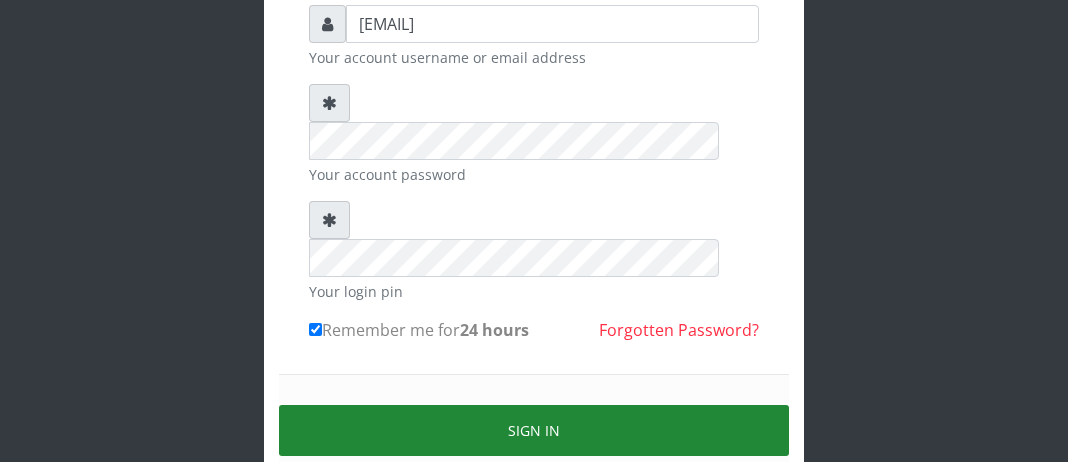 scroll, scrollTop: 160, scrollLeft: 0, axis: vertical 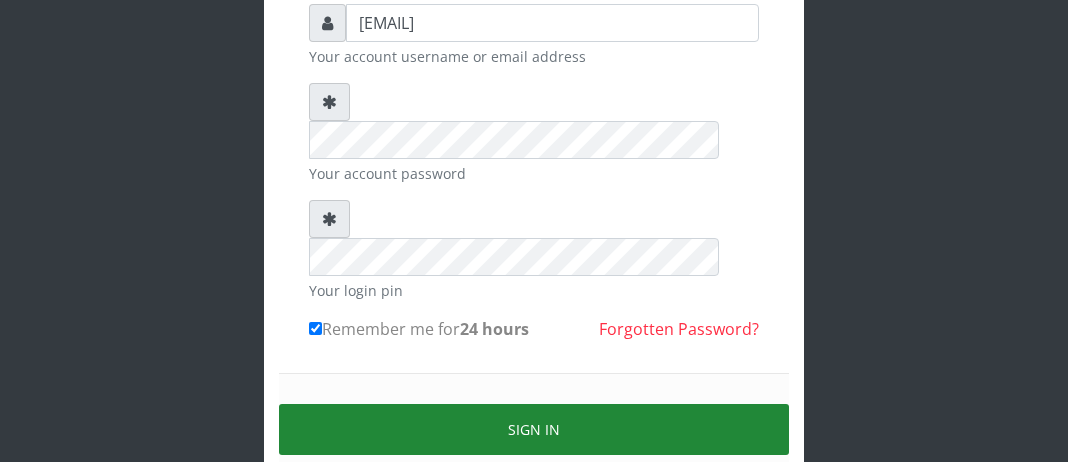 click on "Sign in" at bounding box center (534, 429) 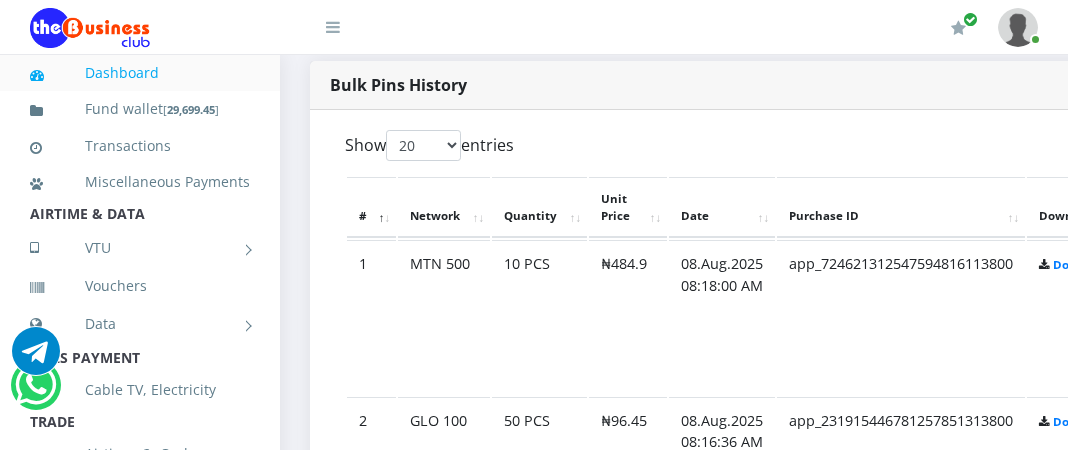 scroll, scrollTop: 1040, scrollLeft: 0, axis: vertical 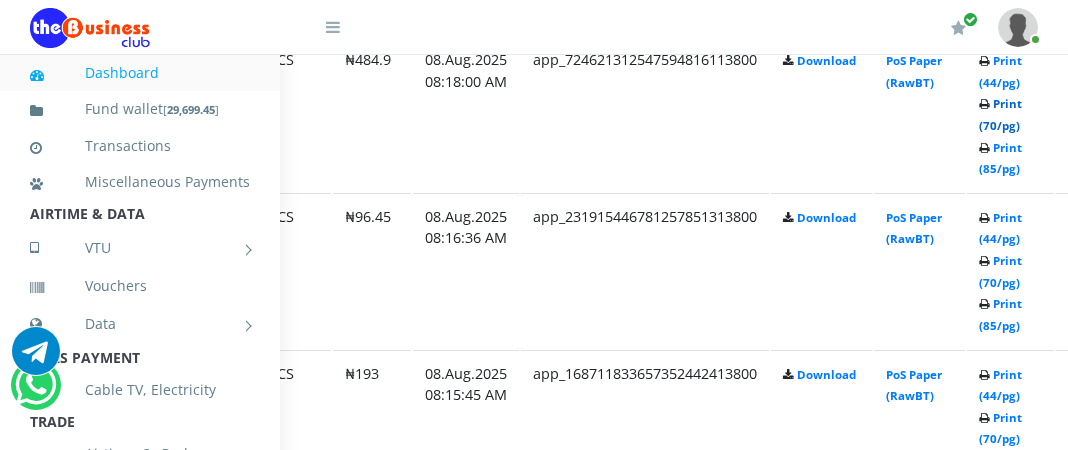 click on "Print (70/pg)" at bounding box center (1000, 114) 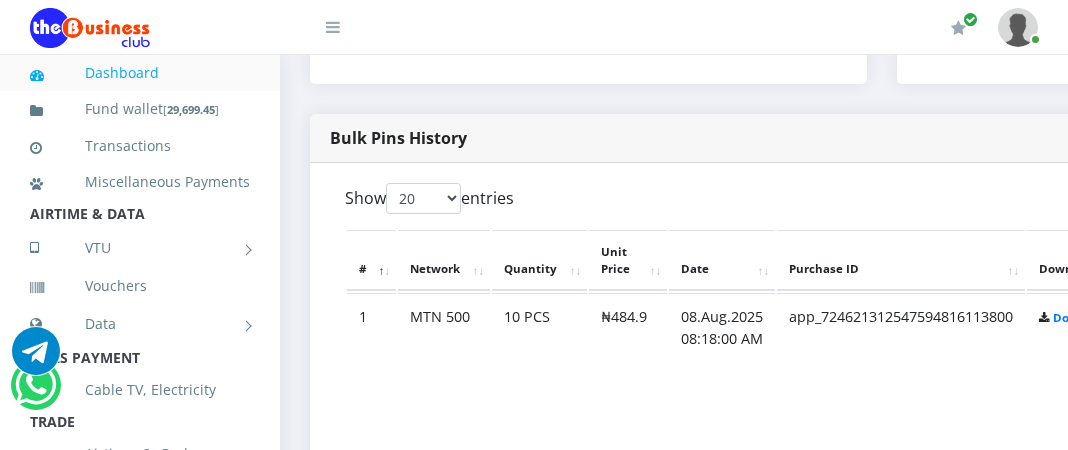 scroll, scrollTop: 1001, scrollLeft: 0, axis: vertical 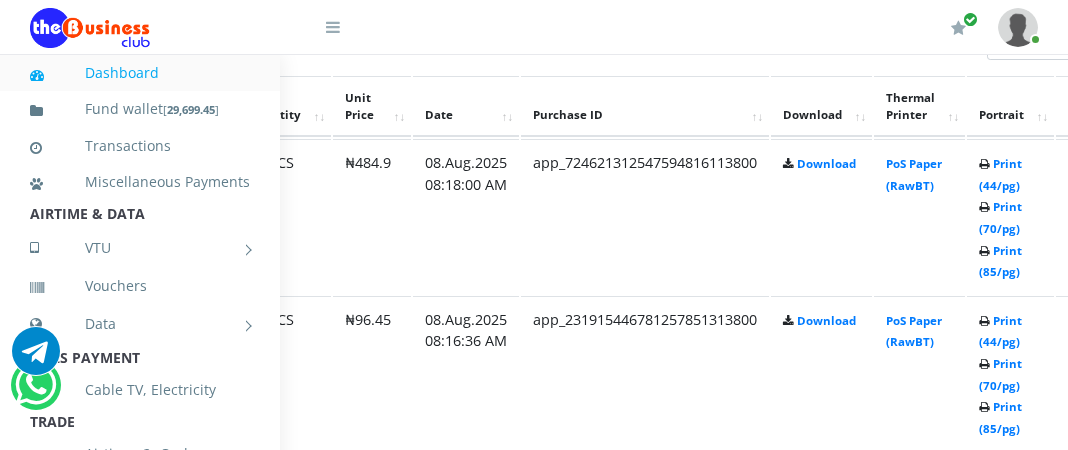 click at bounding box center [984, 365] 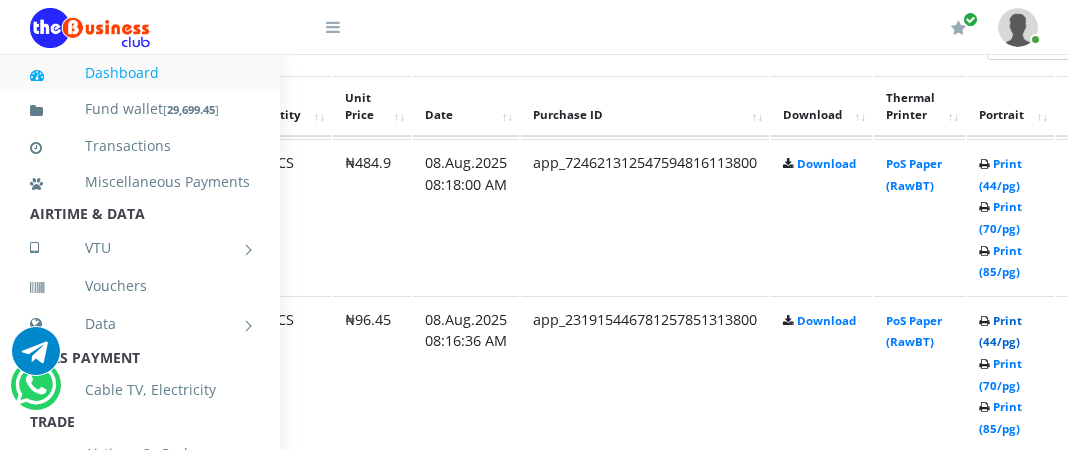 click on "Print (44/pg)" at bounding box center (1000, 331) 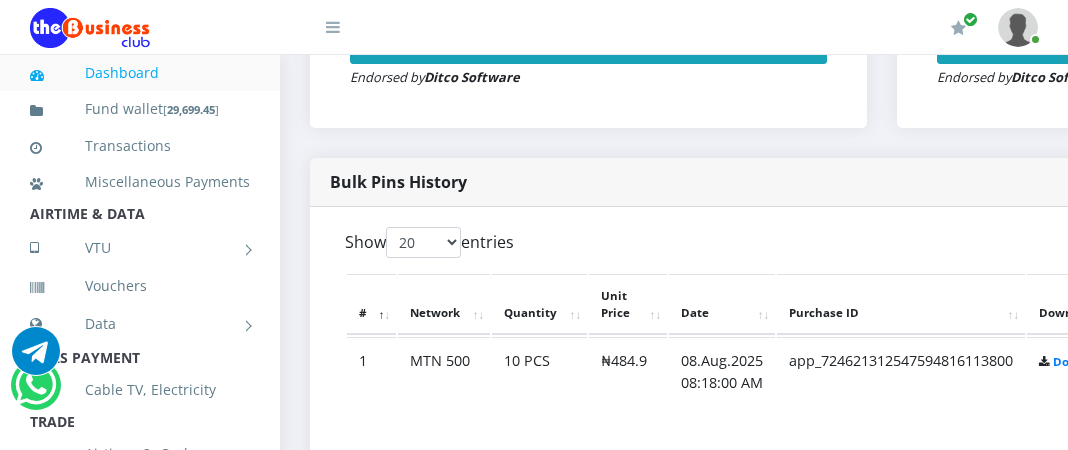 scroll, scrollTop: 1120, scrollLeft: 0, axis: vertical 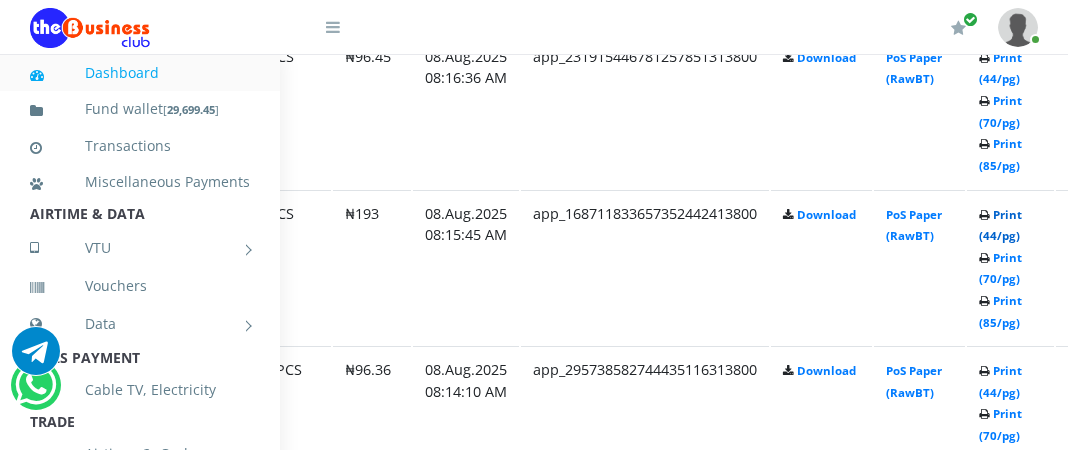 click on "Print (44/pg)" at bounding box center [1000, 225] 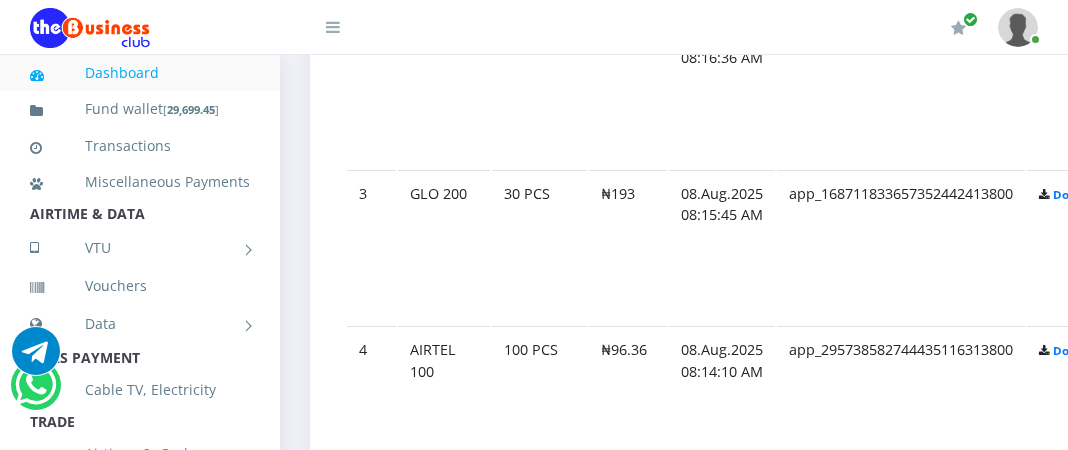 scroll, scrollTop: 1440, scrollLeft: 0, axis: vertical 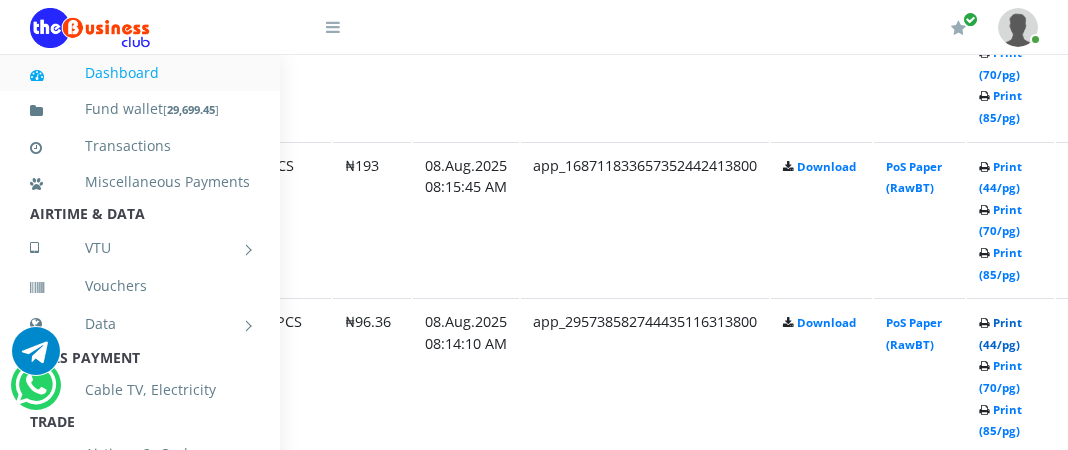 click on "Print (44/pg)" at bounding box center (1000, 333) 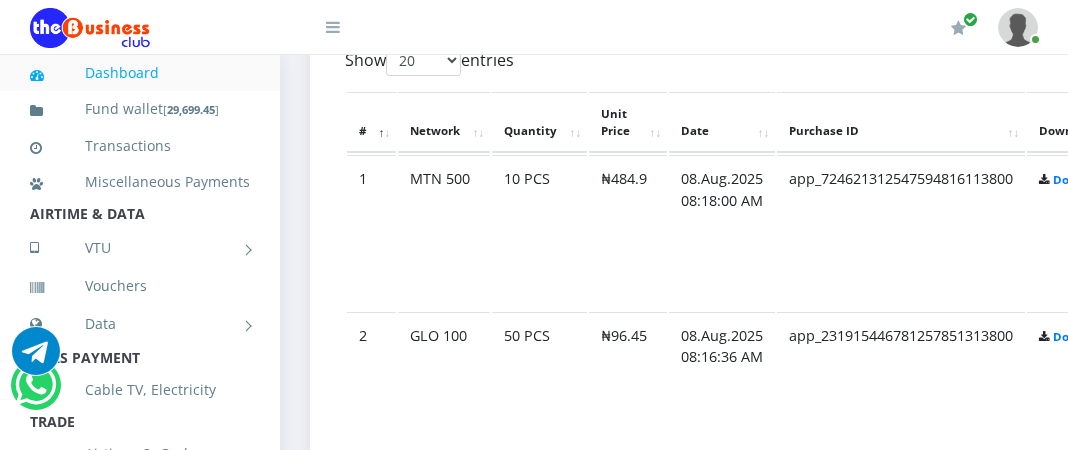 scroll, scrollTop: 1120, scrollLeft: 0, axis: vertical 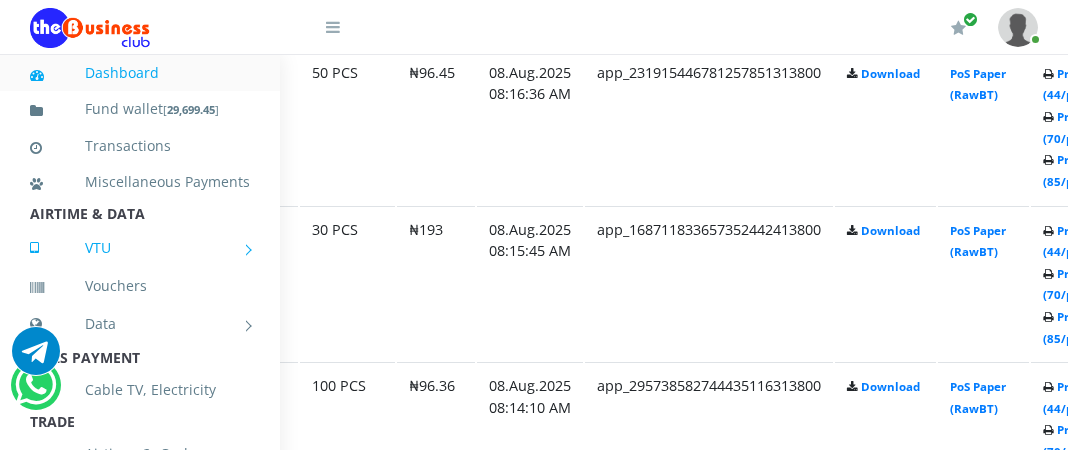 click on "VTU" at bounding box center (140, 248) 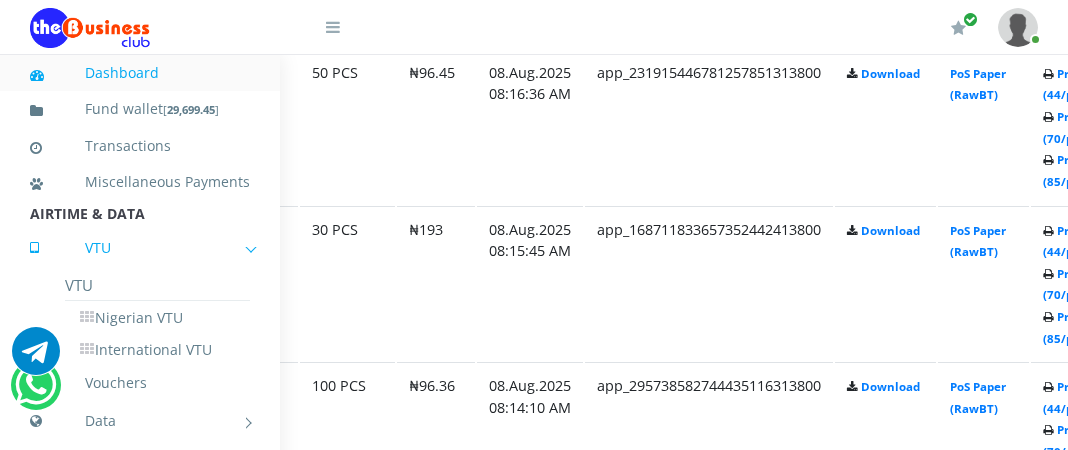click on "VTU" at bounding box center [140, 248] 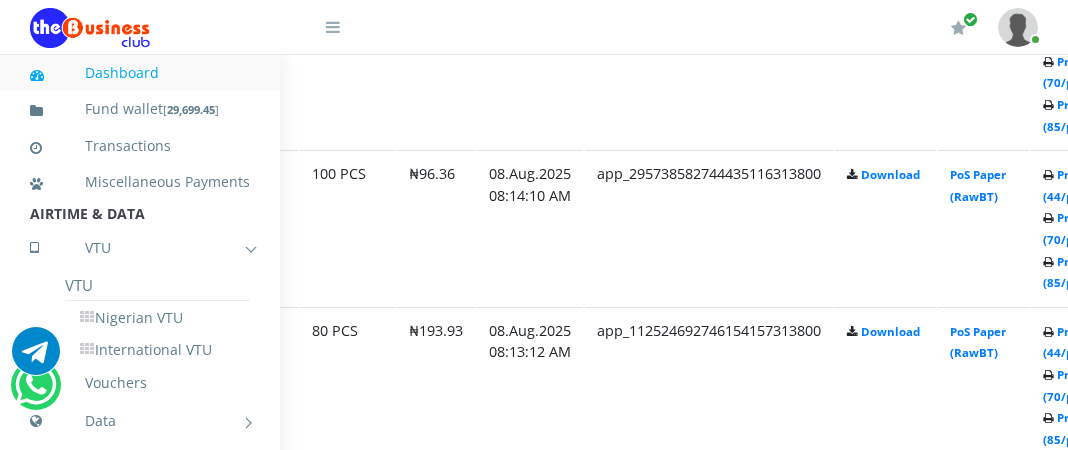 scroll, scrollTop: 1616, scrollLeft: 192, axis: both 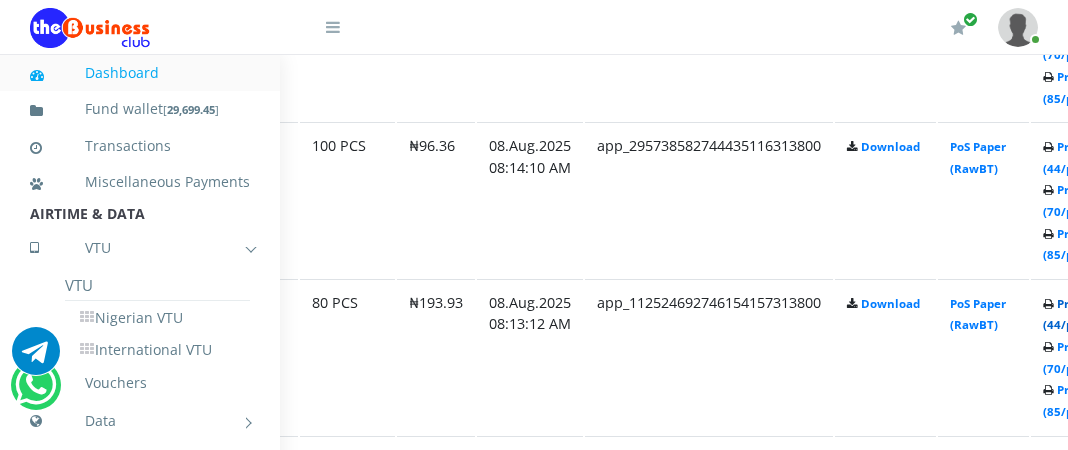 click on "Print (44/pg)" at bounding box center [1064, 314] 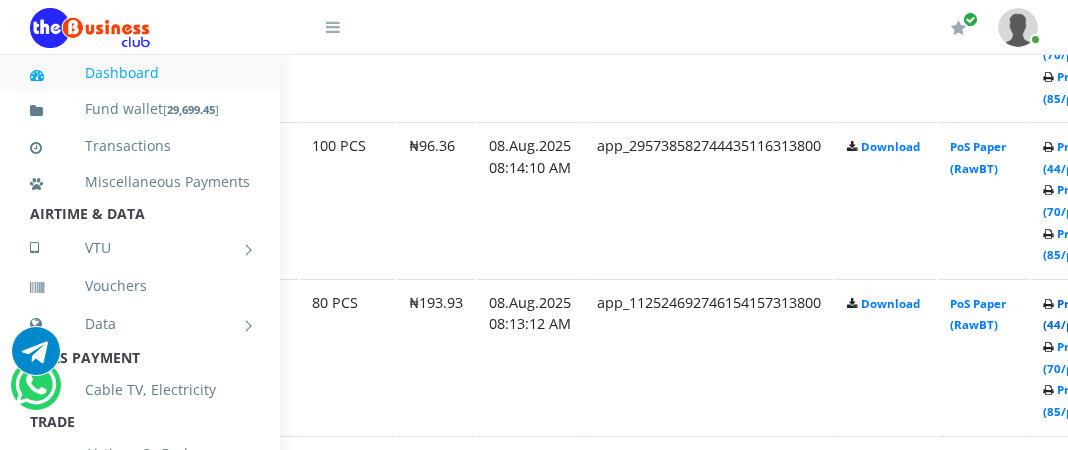 click on "Print (44/pg)" at bounding box center [1064, 314] 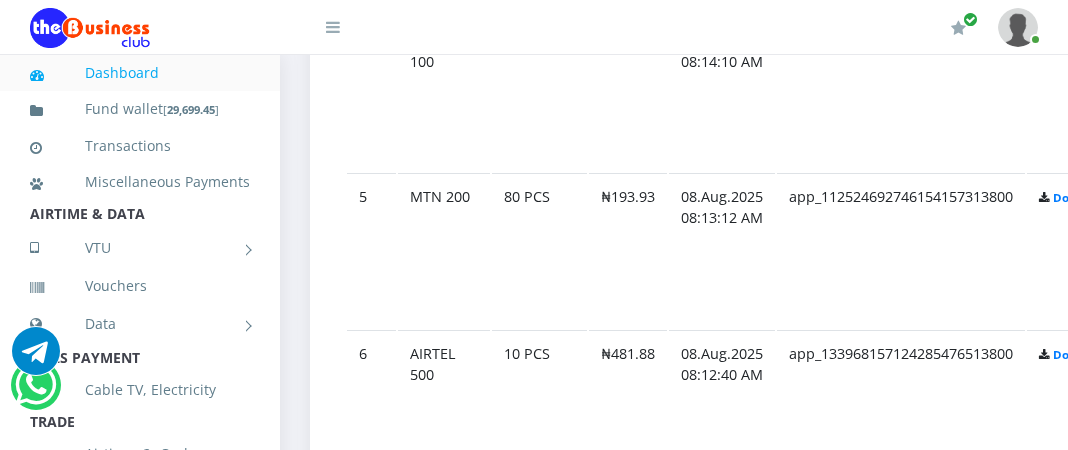 scroll, scrollTop: 1760, scrollLeft: 0, axis: vertical 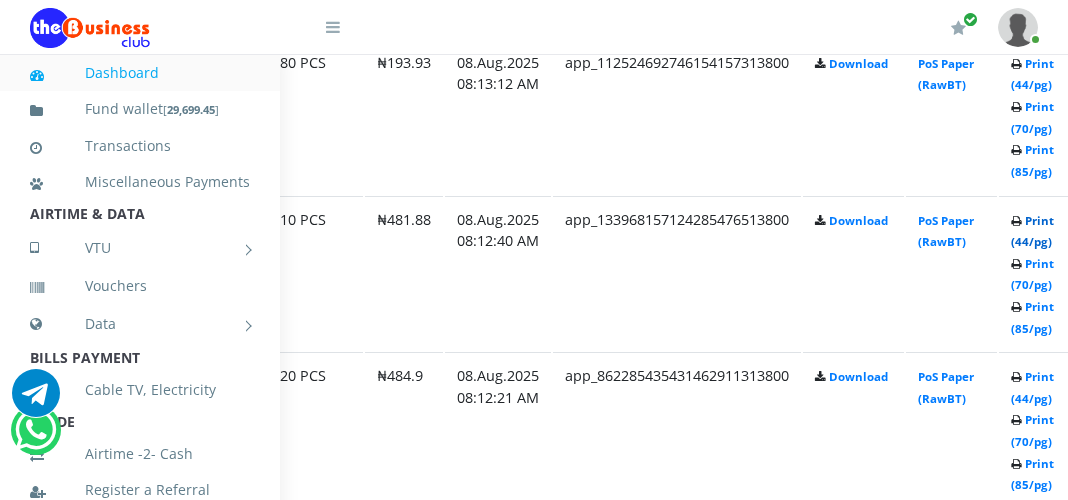 click on "Print (44/pg)" at bounding box center (1032, 231) 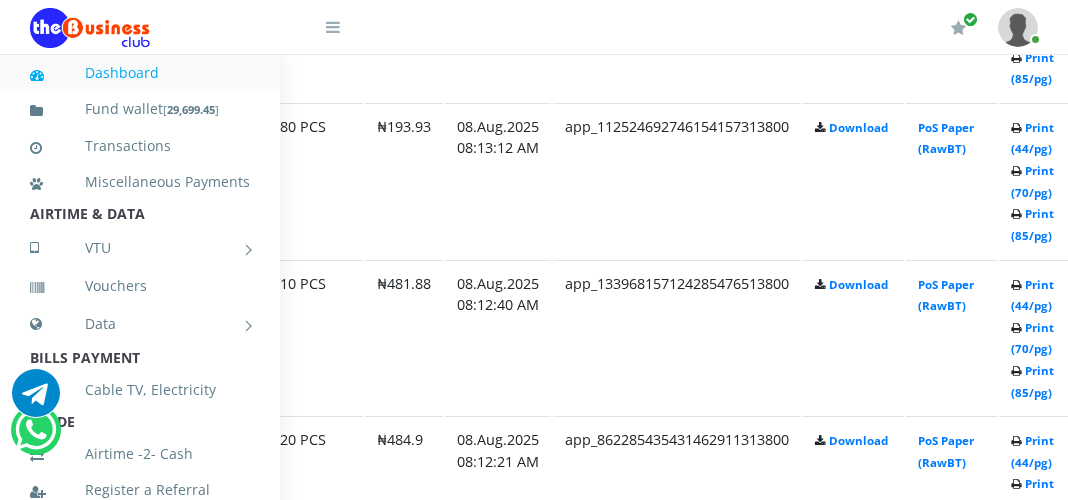 scroll, scrollTop: 1856, scrollLeft: 224, axis: both 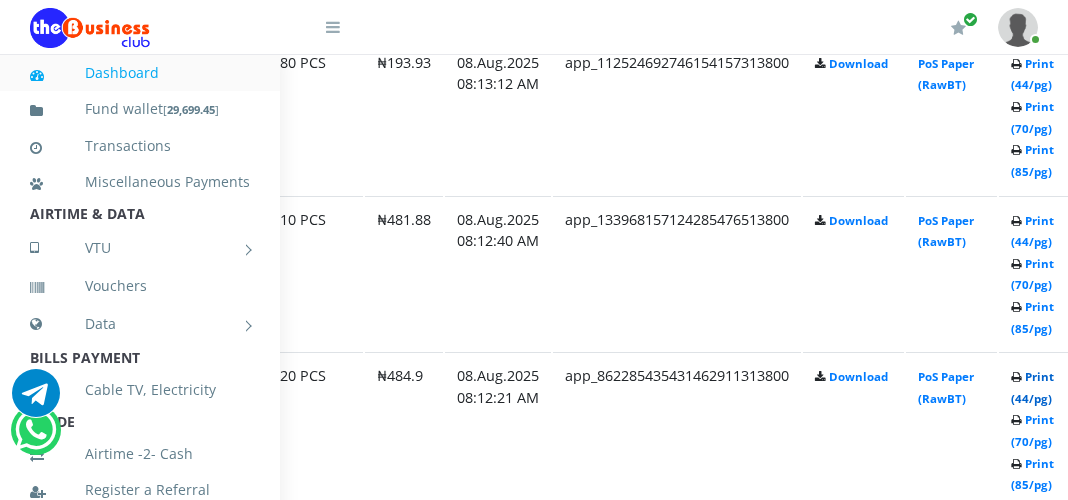 click on "Print (44/pg)" at bounding box center [1032, 387] 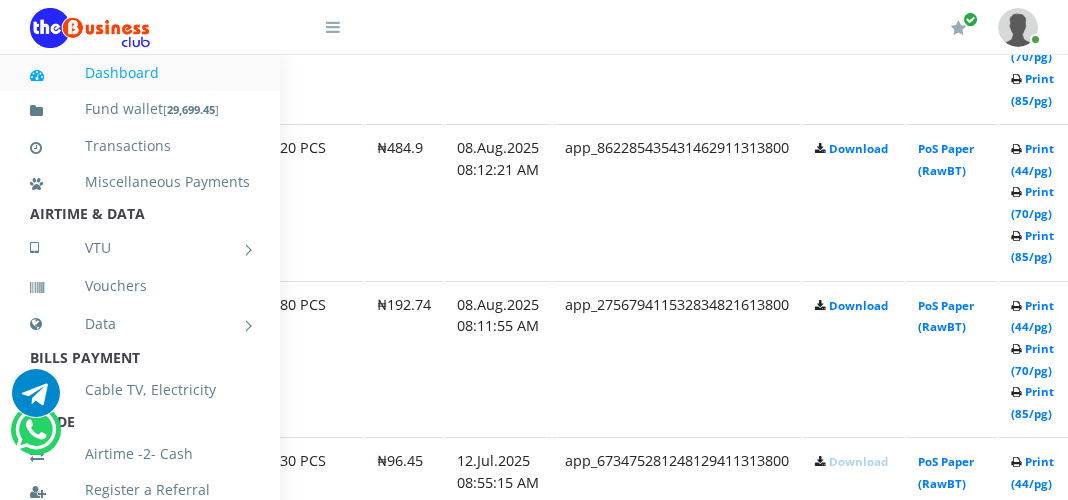 scroll, scrollTop: 2096, scrollLeft: 224, axis: both 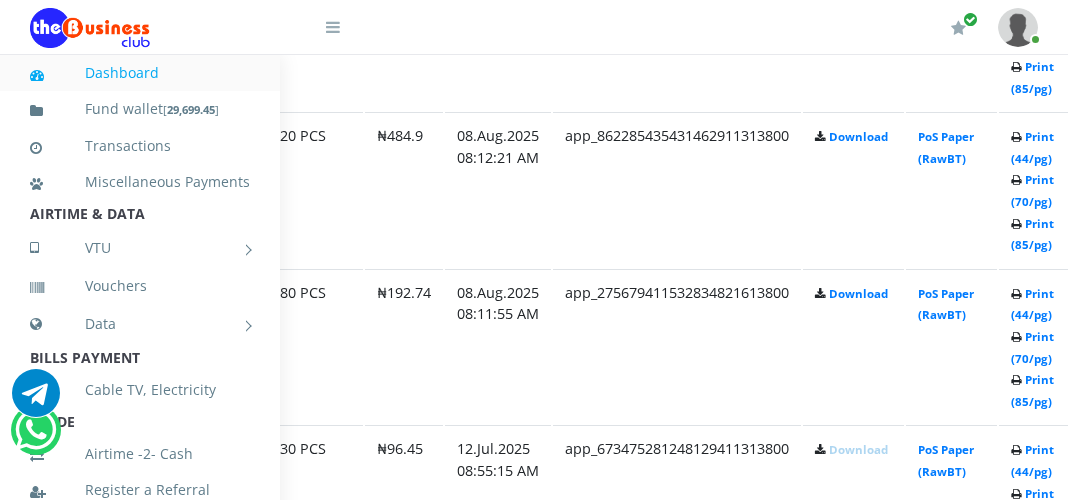 click at bounding box center [1016, -645] 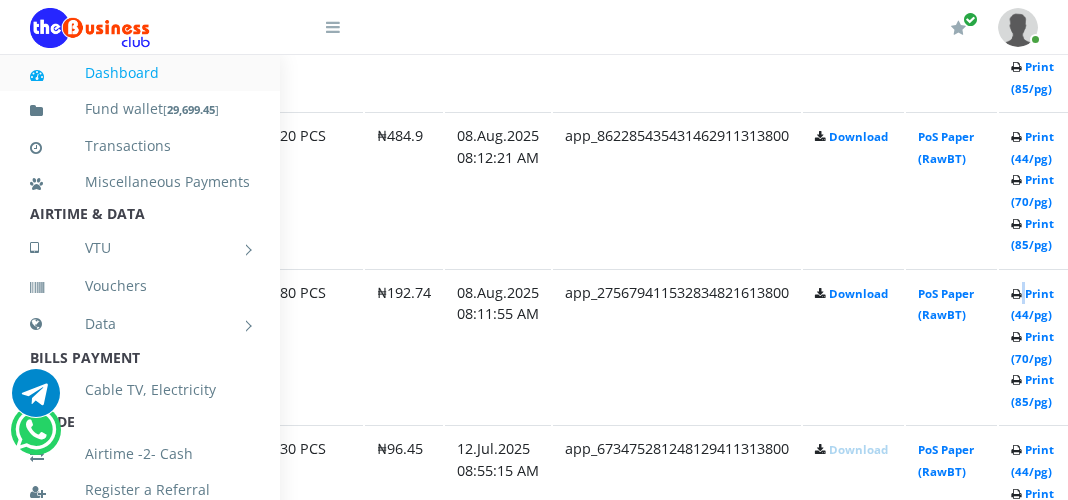 click at bounding box center [1016, -645] 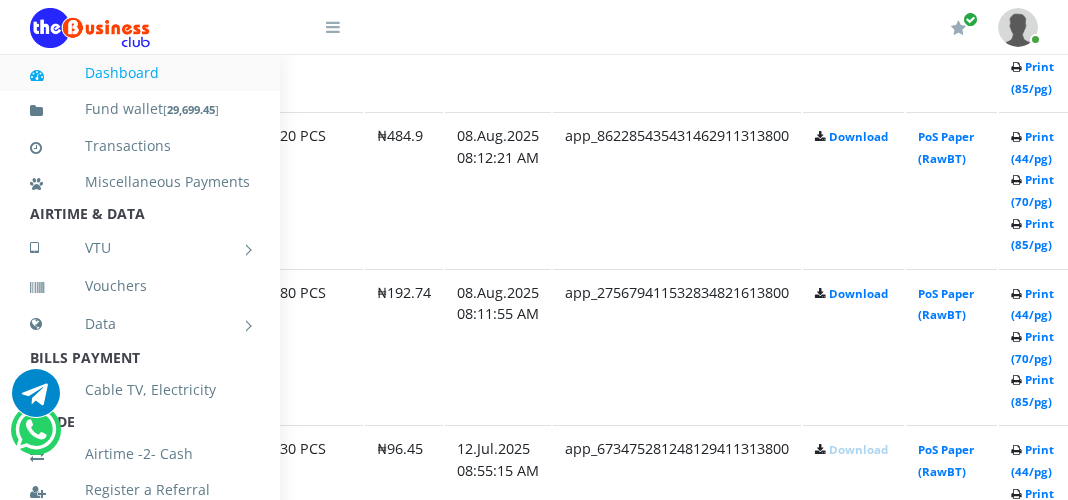click on "# Network Quantity Unit Price Date Purchase ID Download Thermal Printer Portrait Landscape
1 10 PCS" at bounding box center (657, 706) 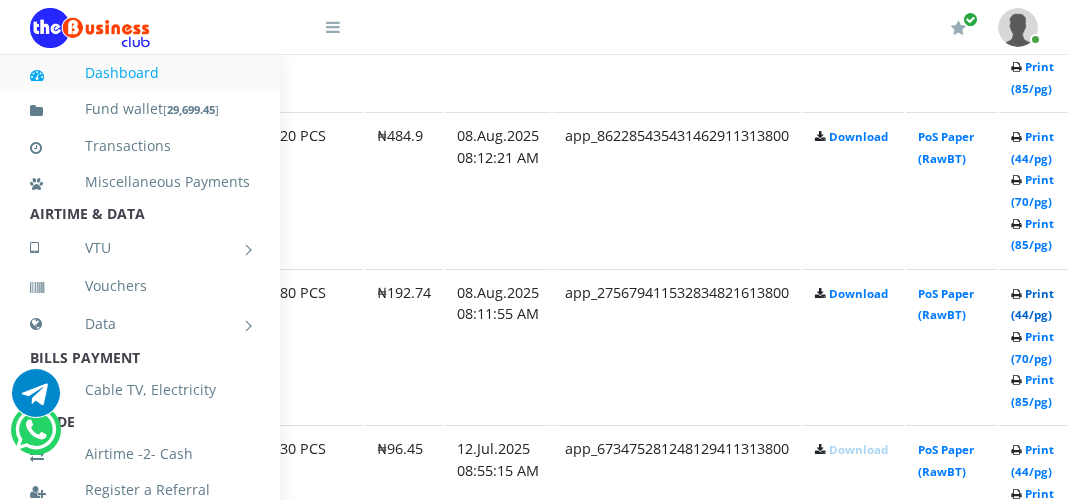 click on "Print (44/pg)" at bounding box center [1032, 304] 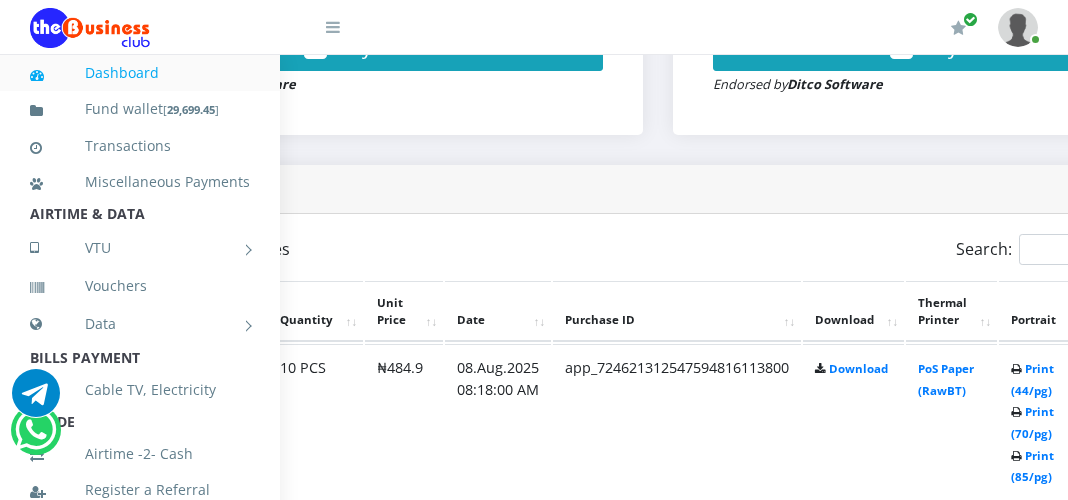 scroll, scrollTop: 896, scrollLeft: 224, axis: both 